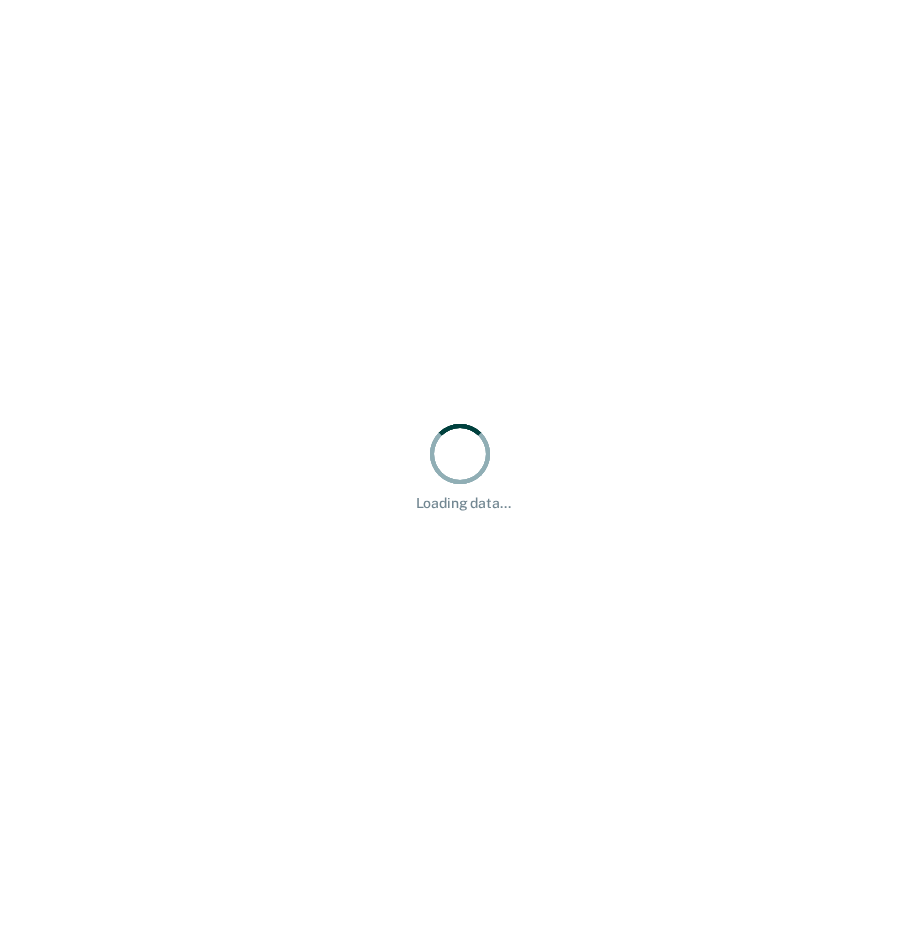scroll, scrollTop: 0, scrollLeft: 0, axis: both 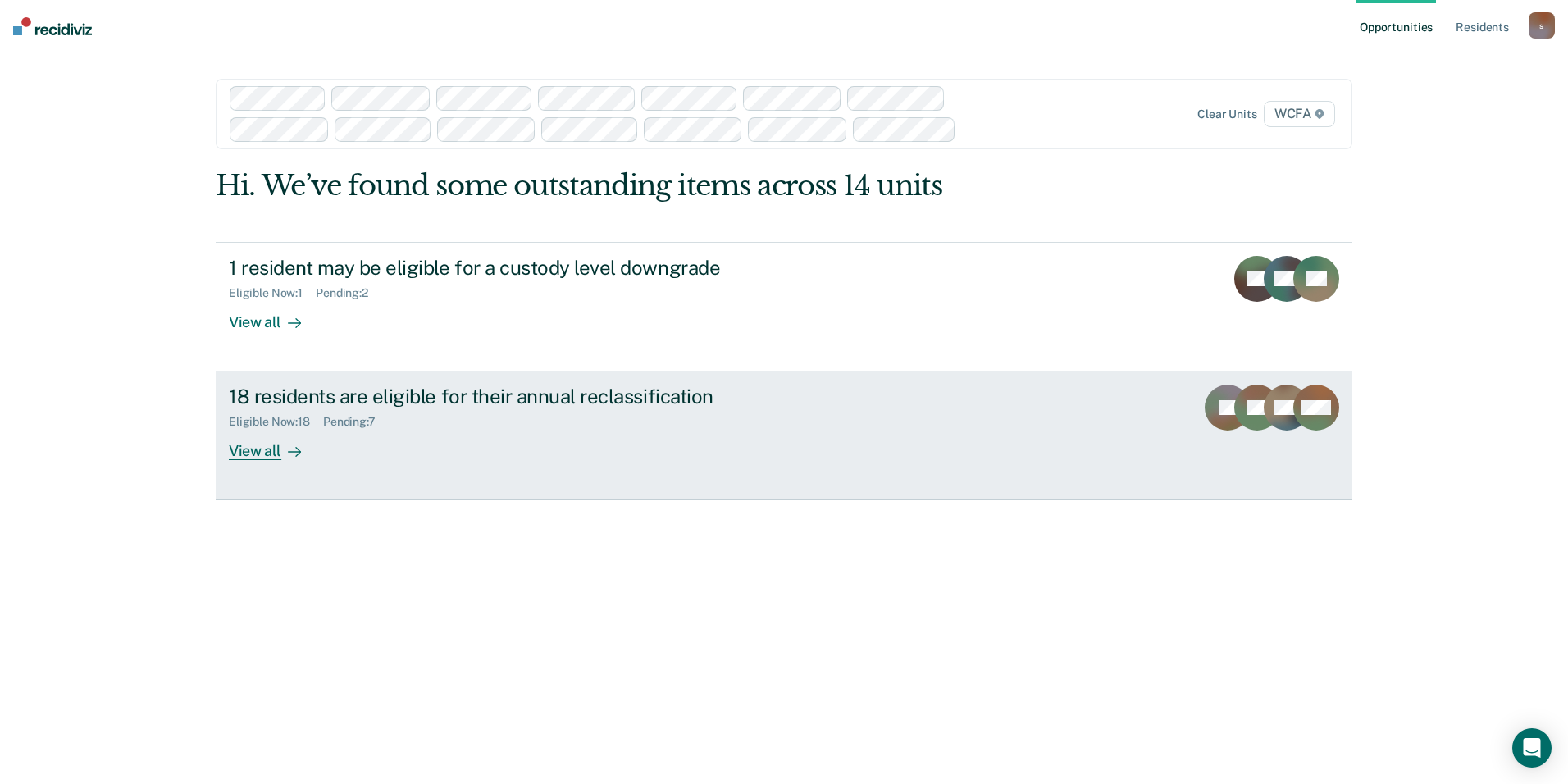 click on "View all" at bounding box center [275, 444] 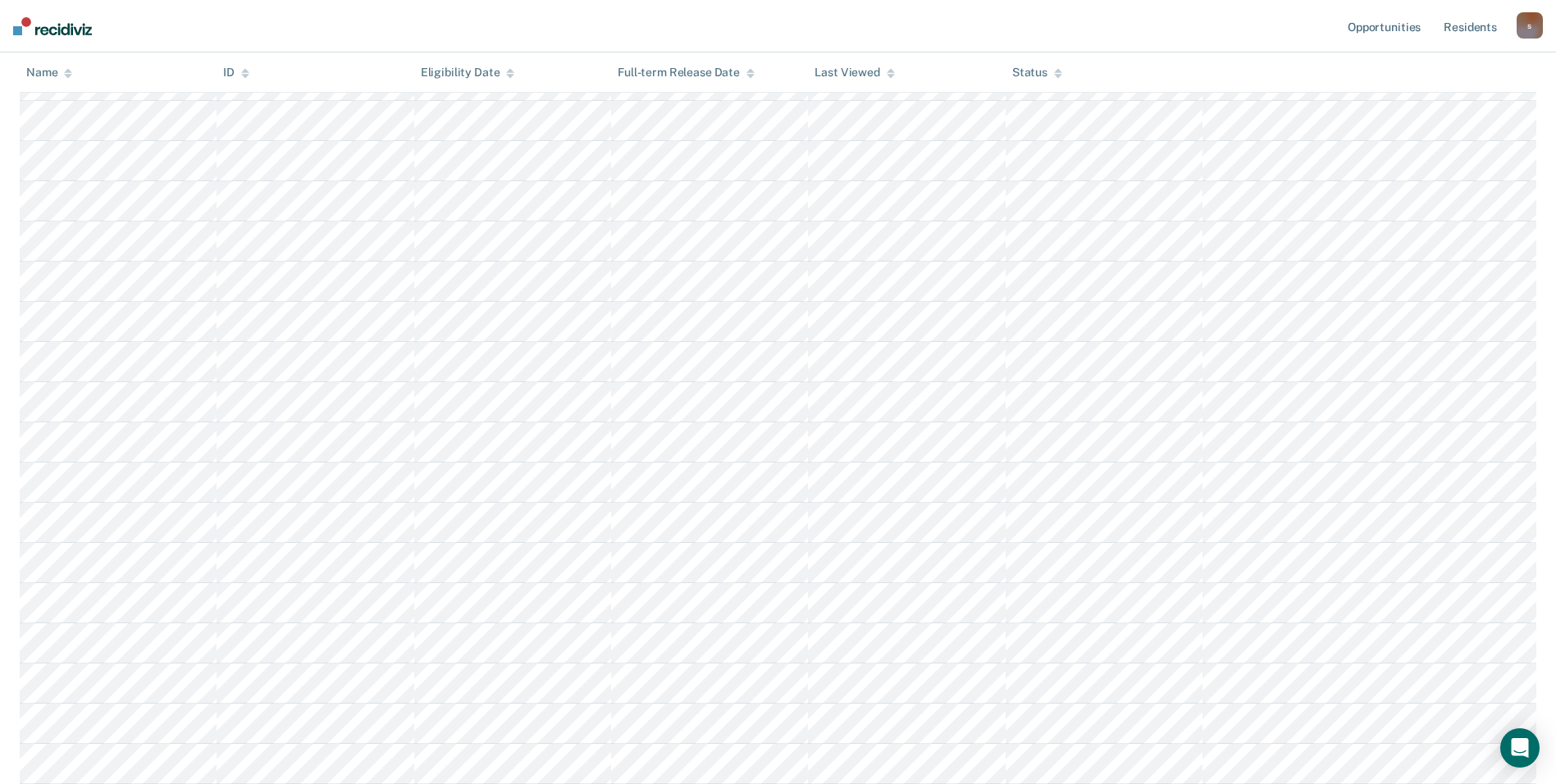 scroll, scrollTop: 328, scrollLeft: 0, axis: vertical 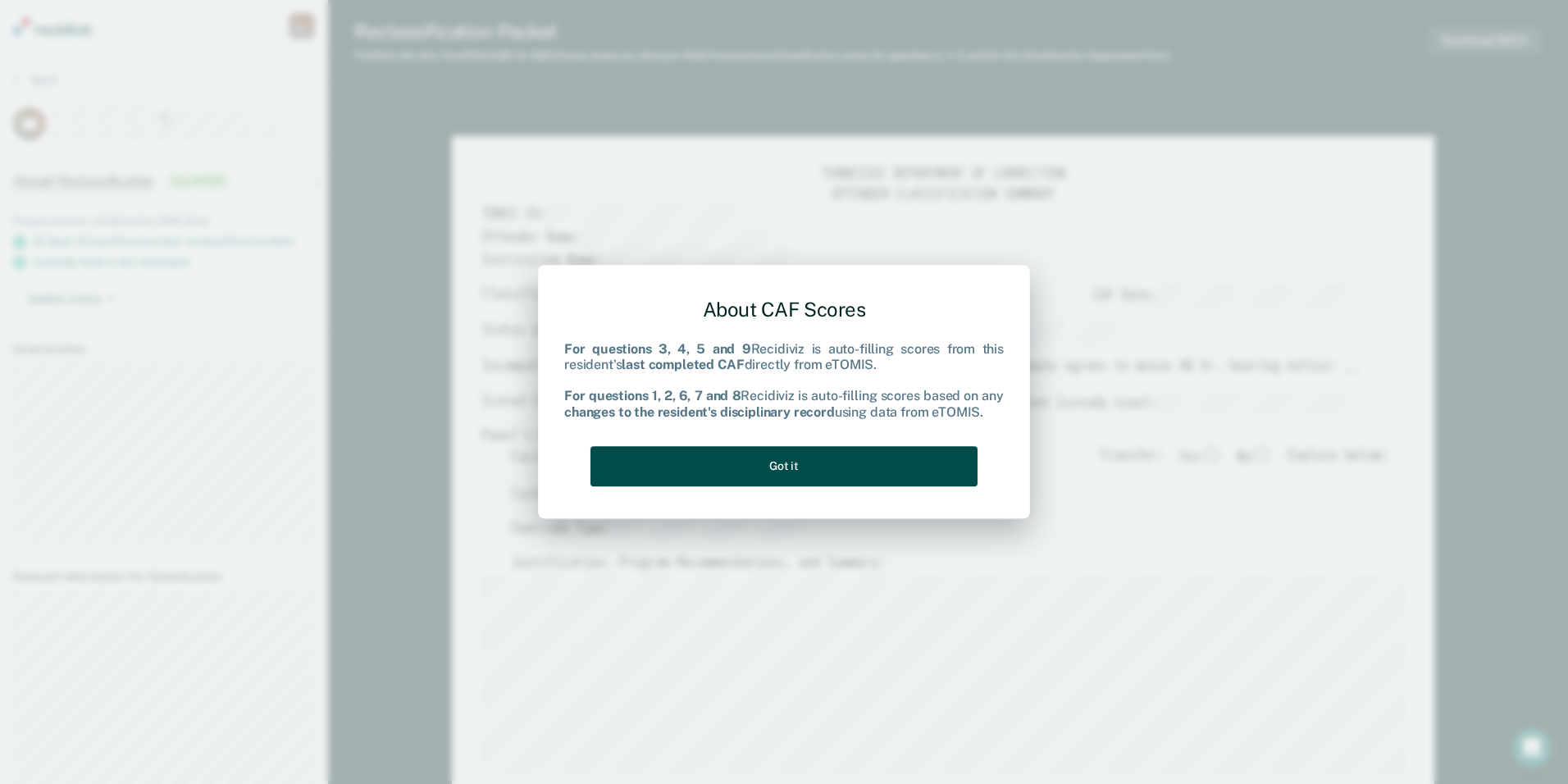 click on "Got it" at bounding box center (784, 466) 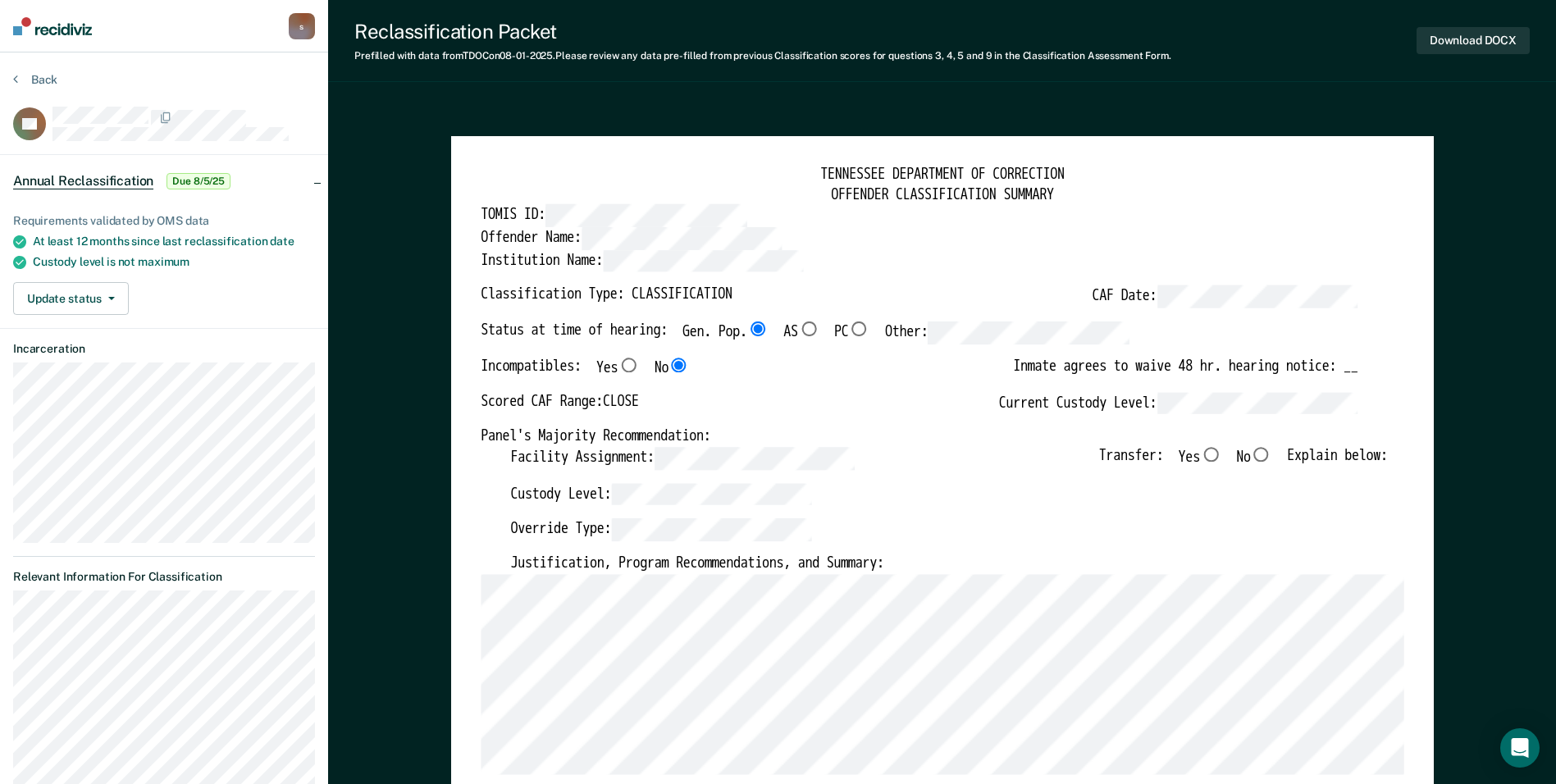 click on "No" at bounding box center (1261, 454) 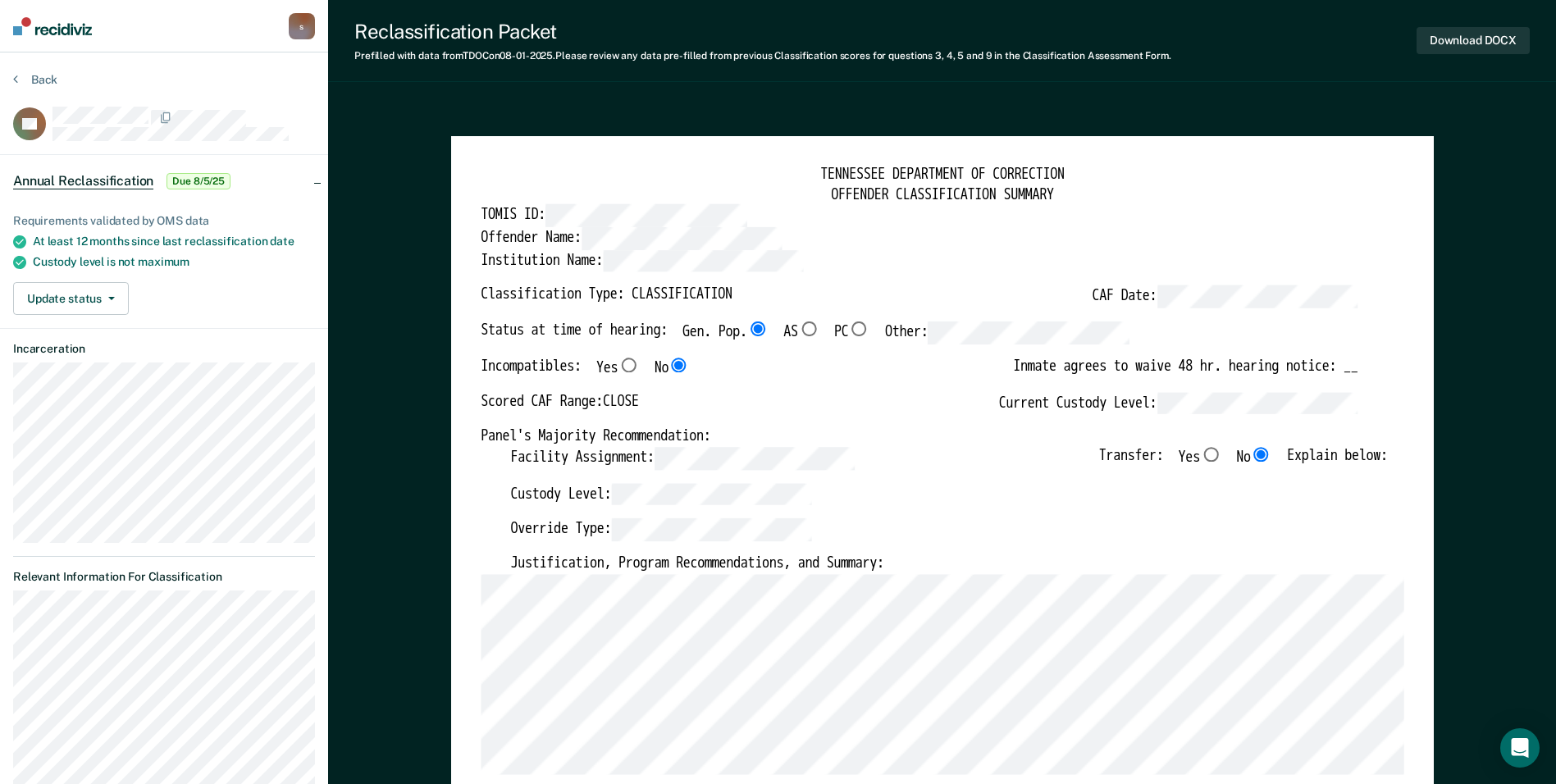 type on "x" 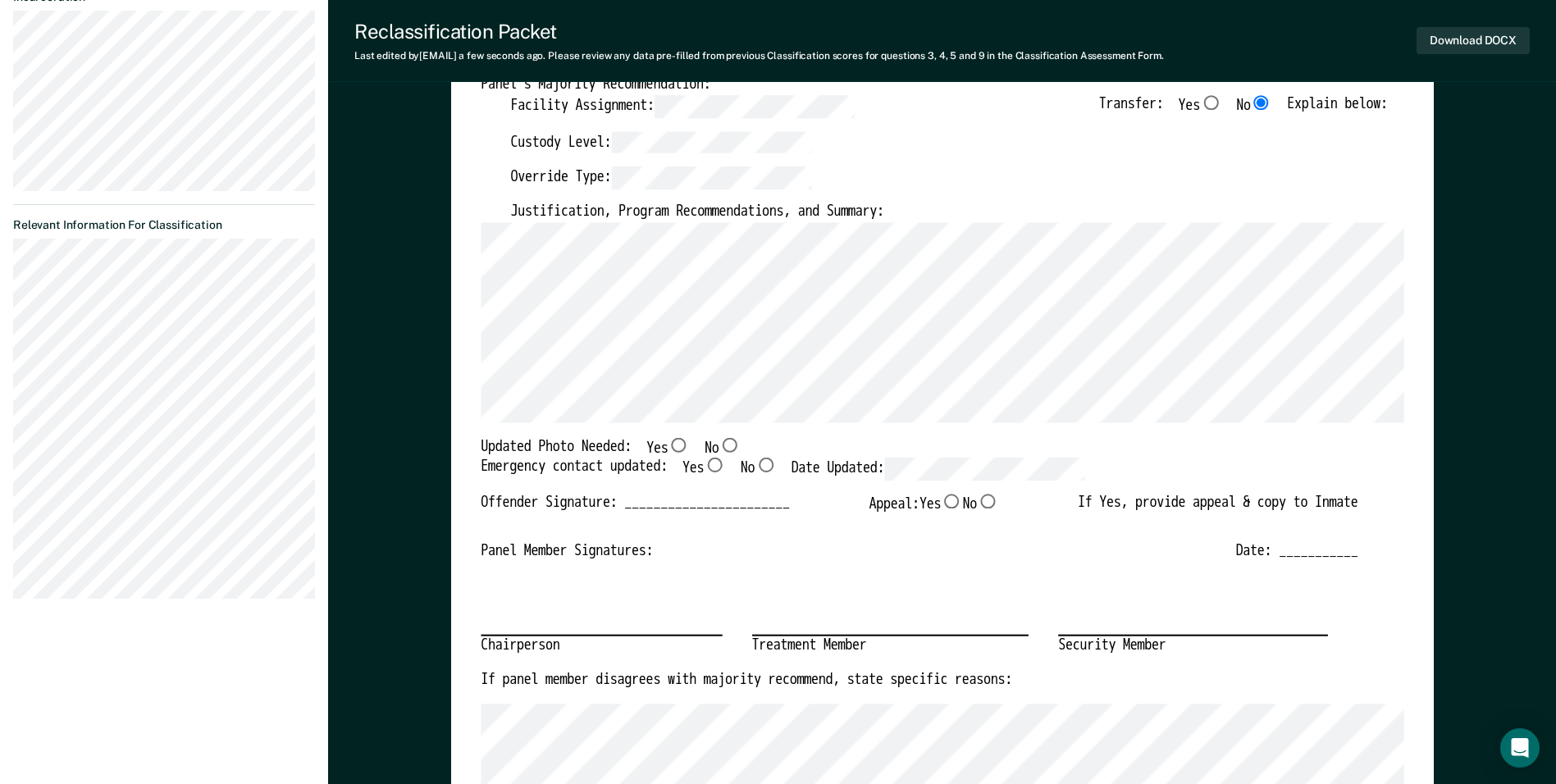 scroll, scrollTop: 82, scrollLeft: 0, axis: vertical 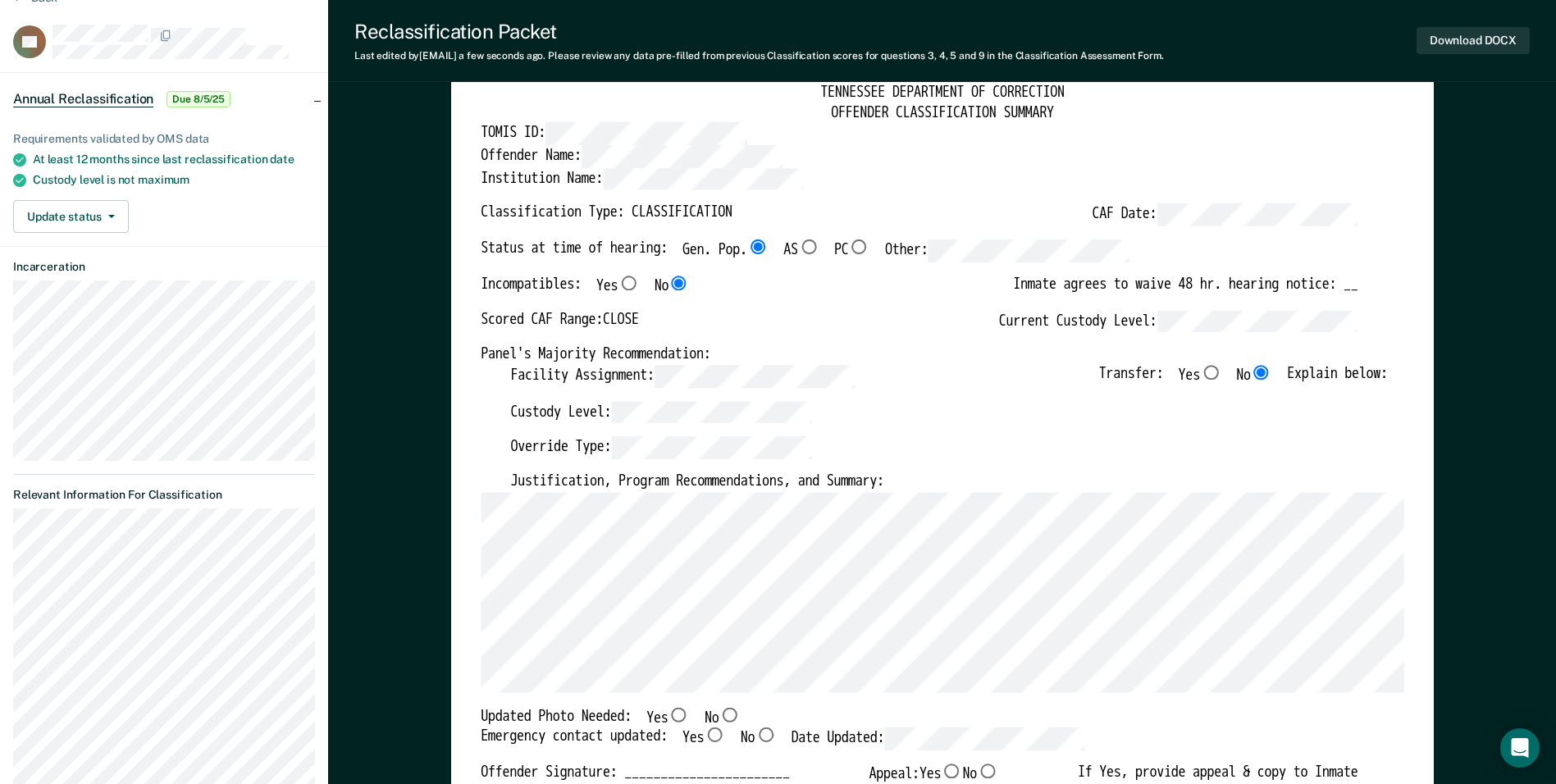 click on "Override Type:" at bounding box center [948, 455] 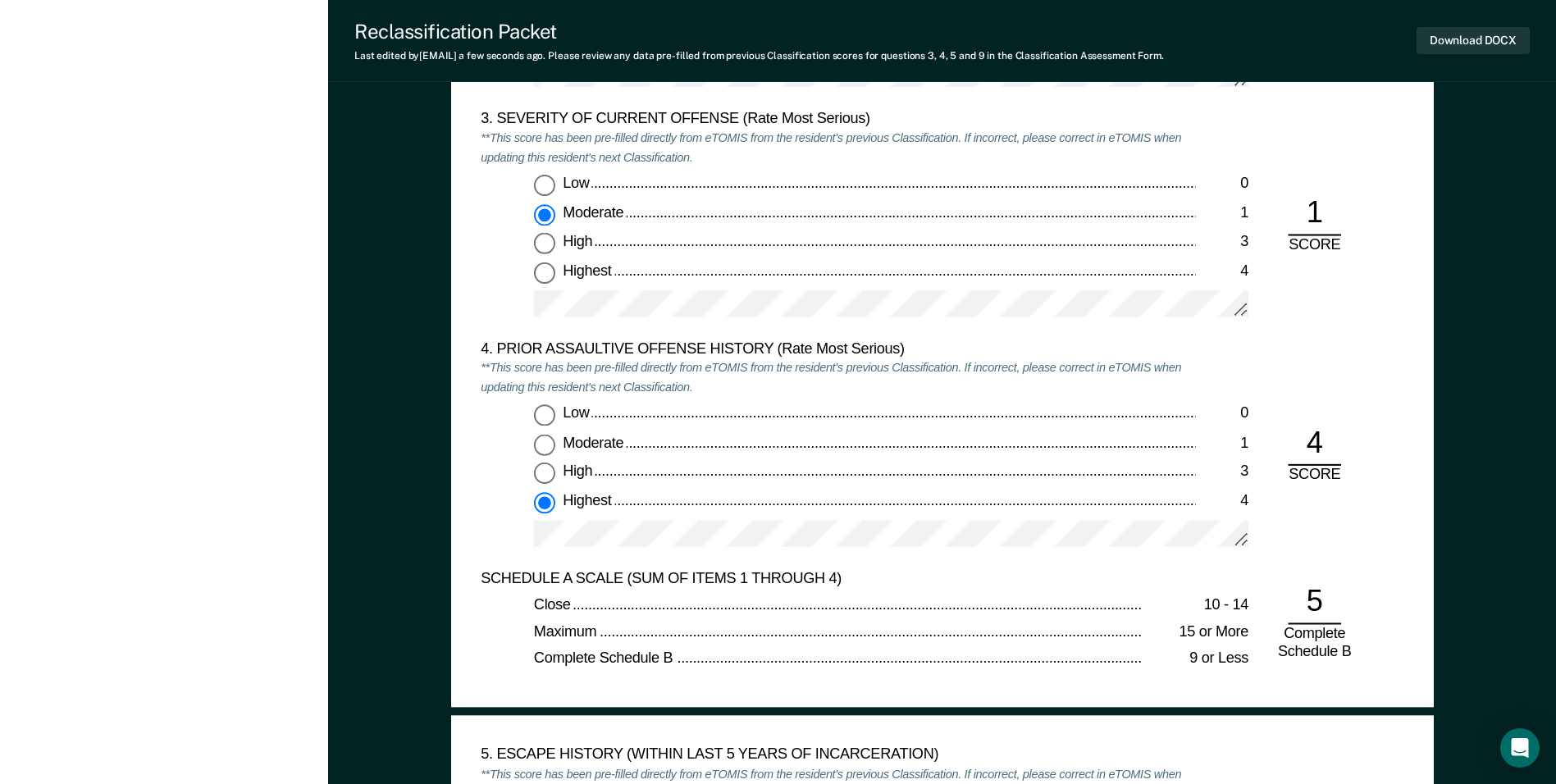 scroll, scrollTop: 1886, scrollLeft: 0, axis: vertical 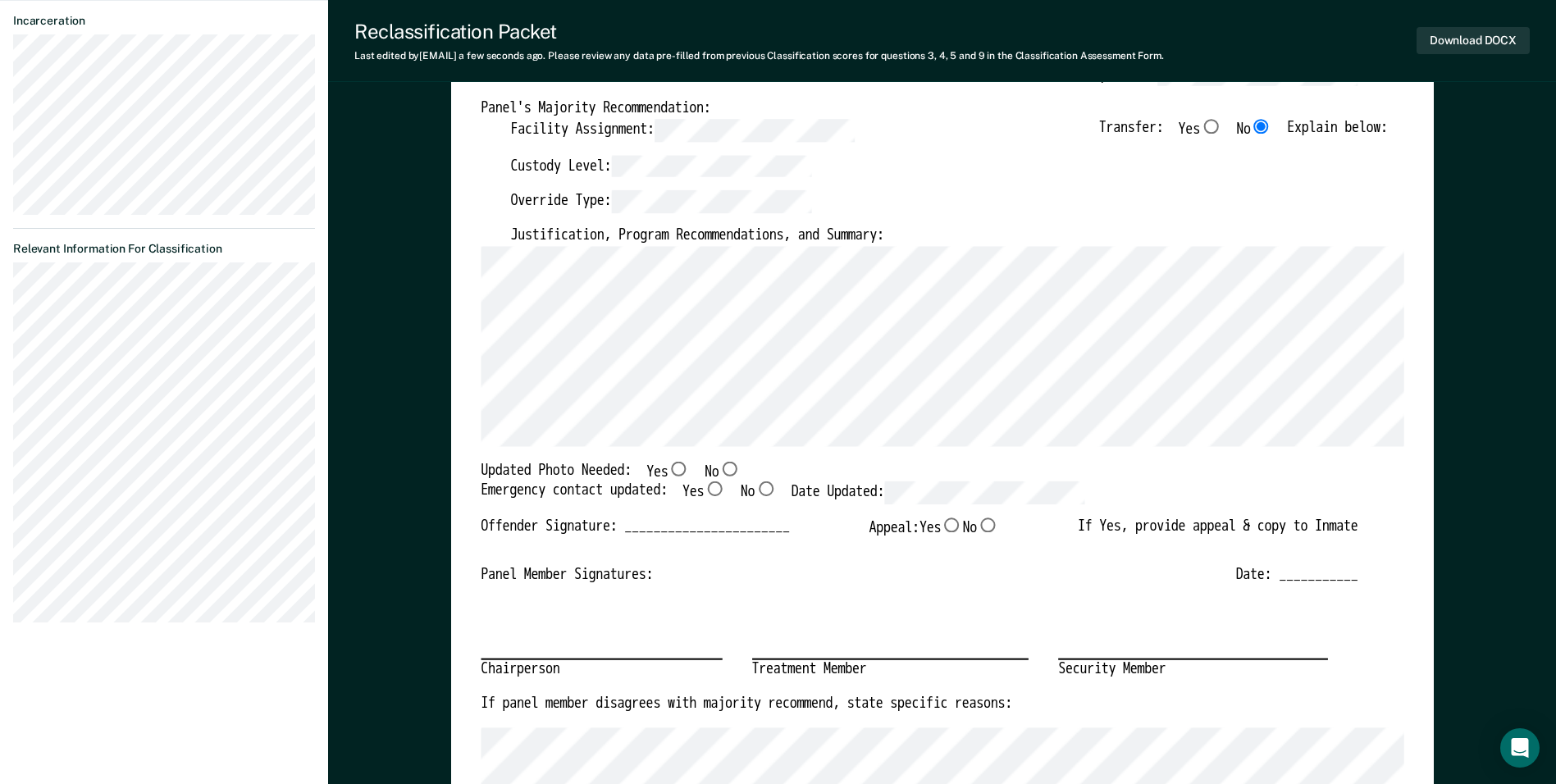 click on "No" at bounding box center (729, 468) 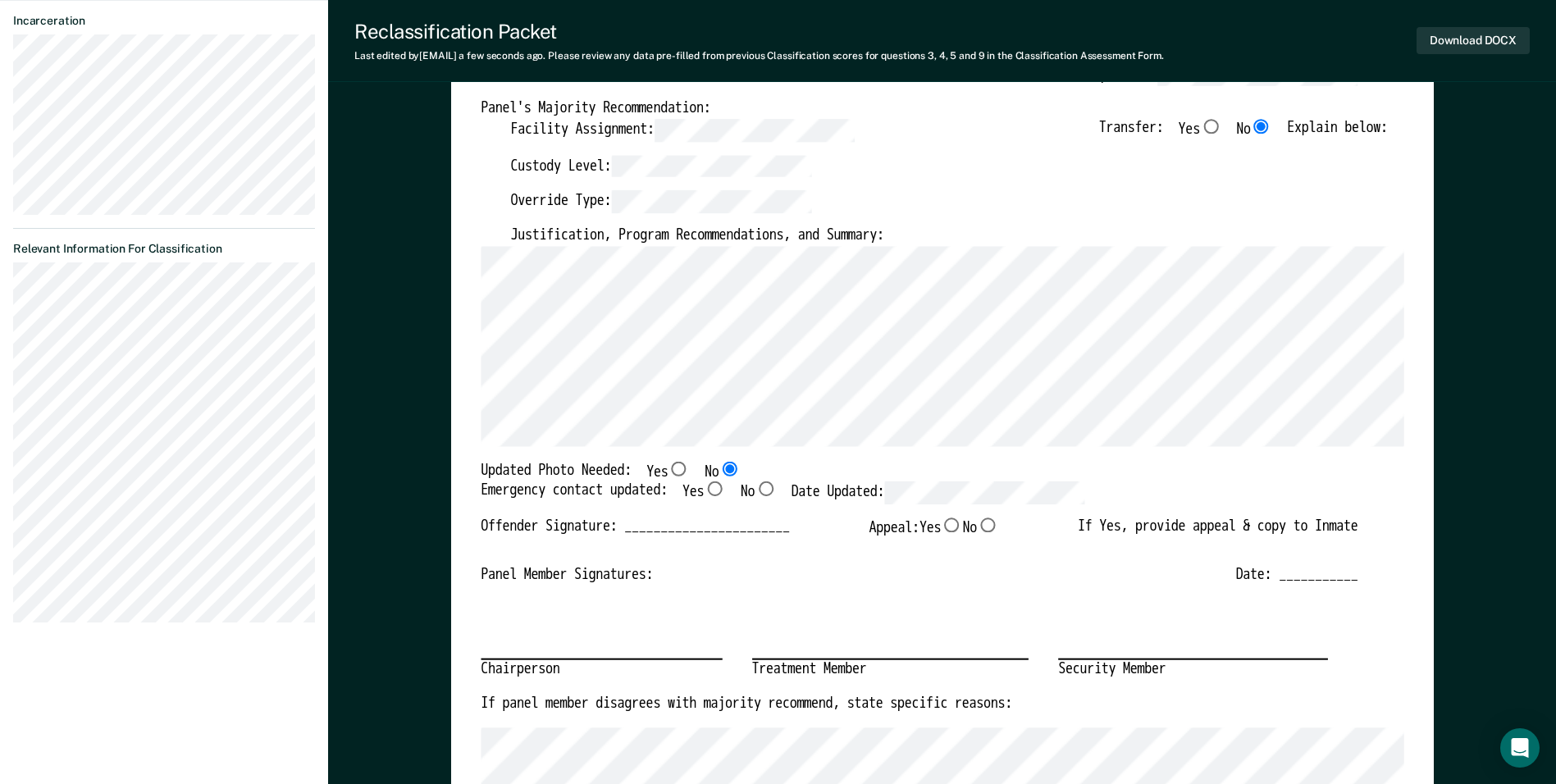 type on "x" 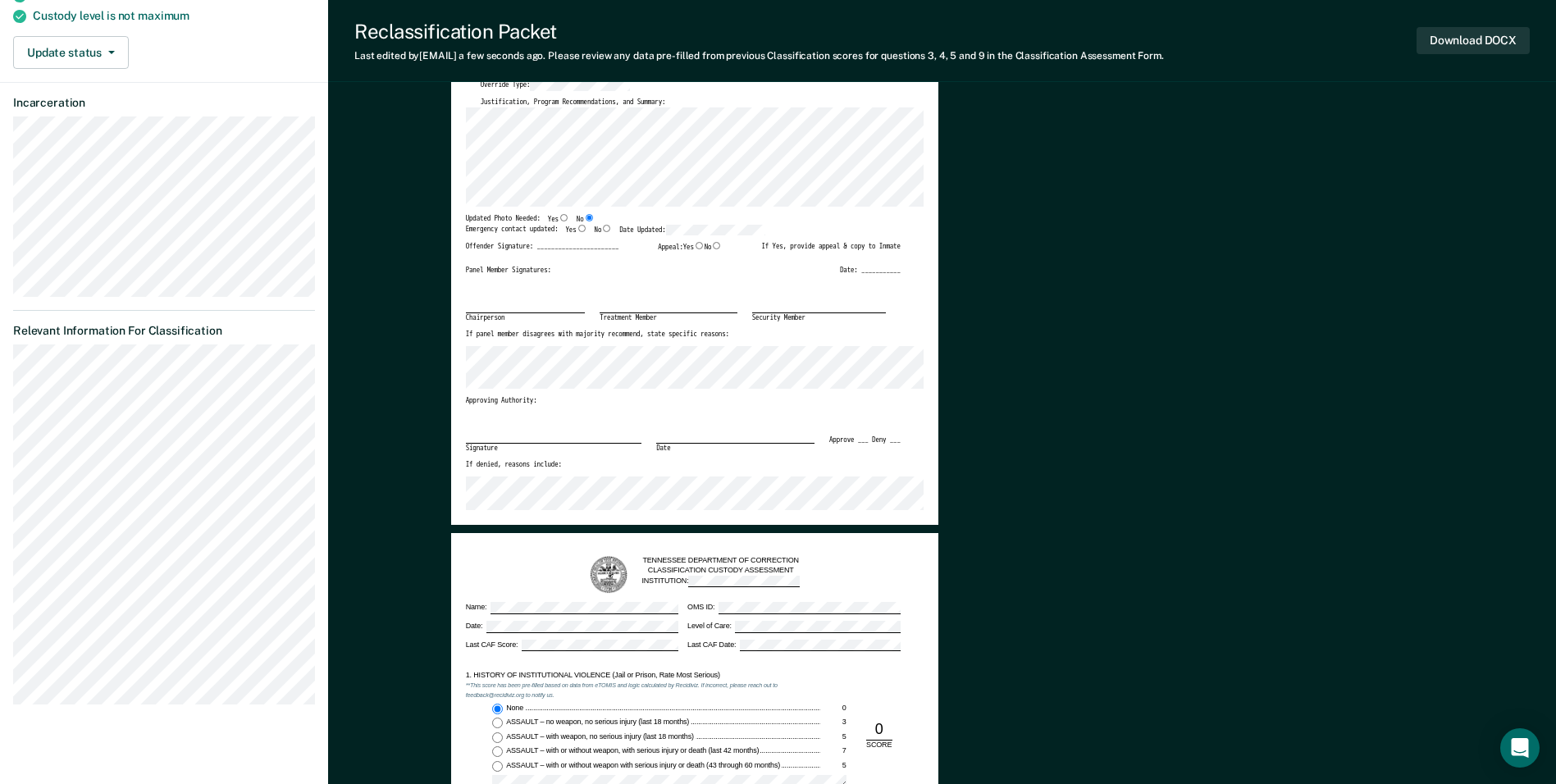 scroll, scrollTop: 0, scrollLeft: 0, axis: both 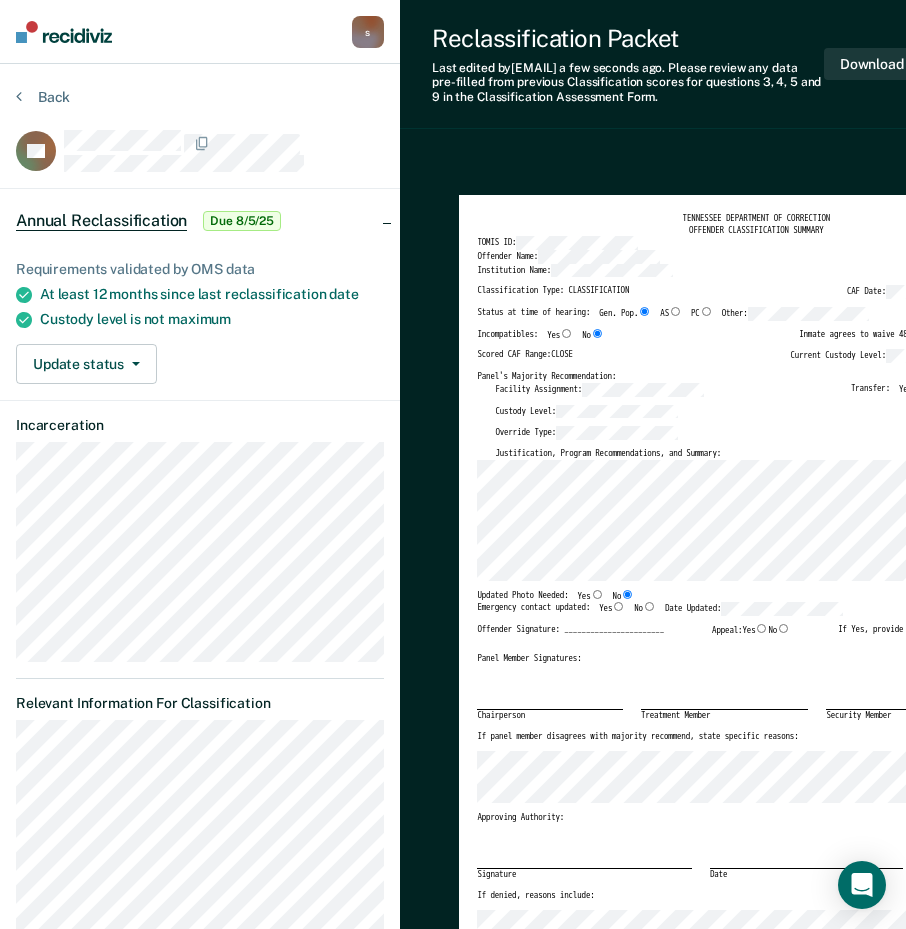 click on "Yes" at bounding box center [618, 606] 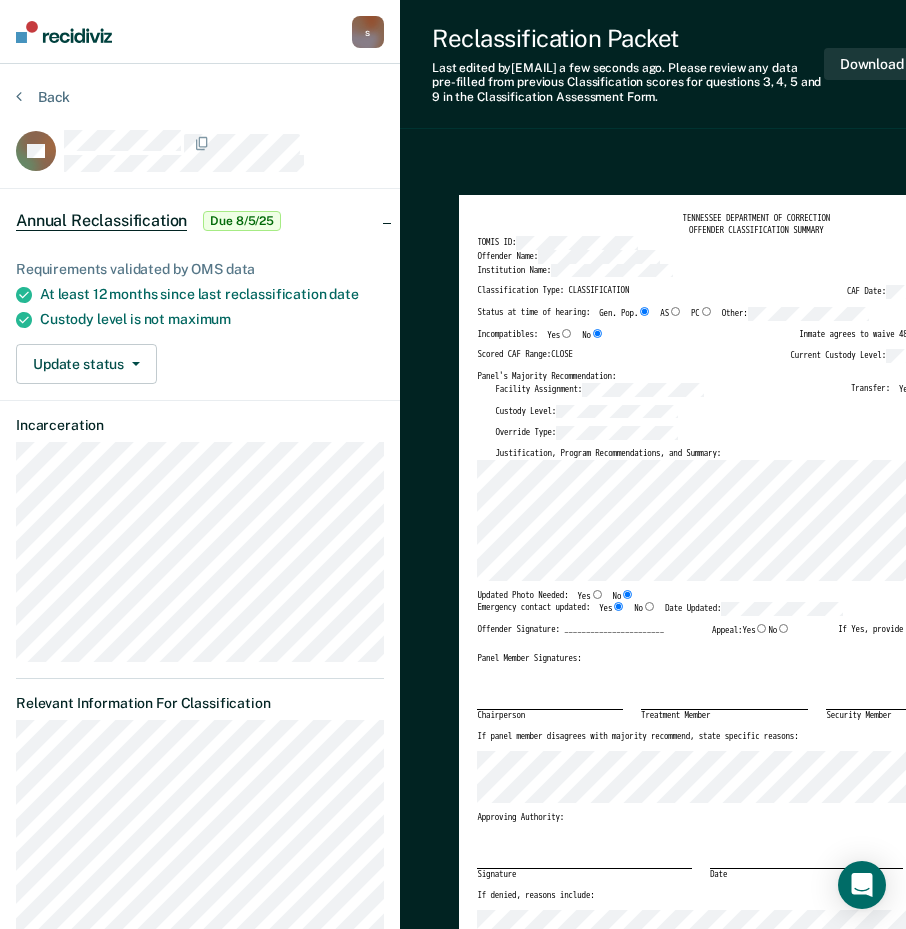type on "x" 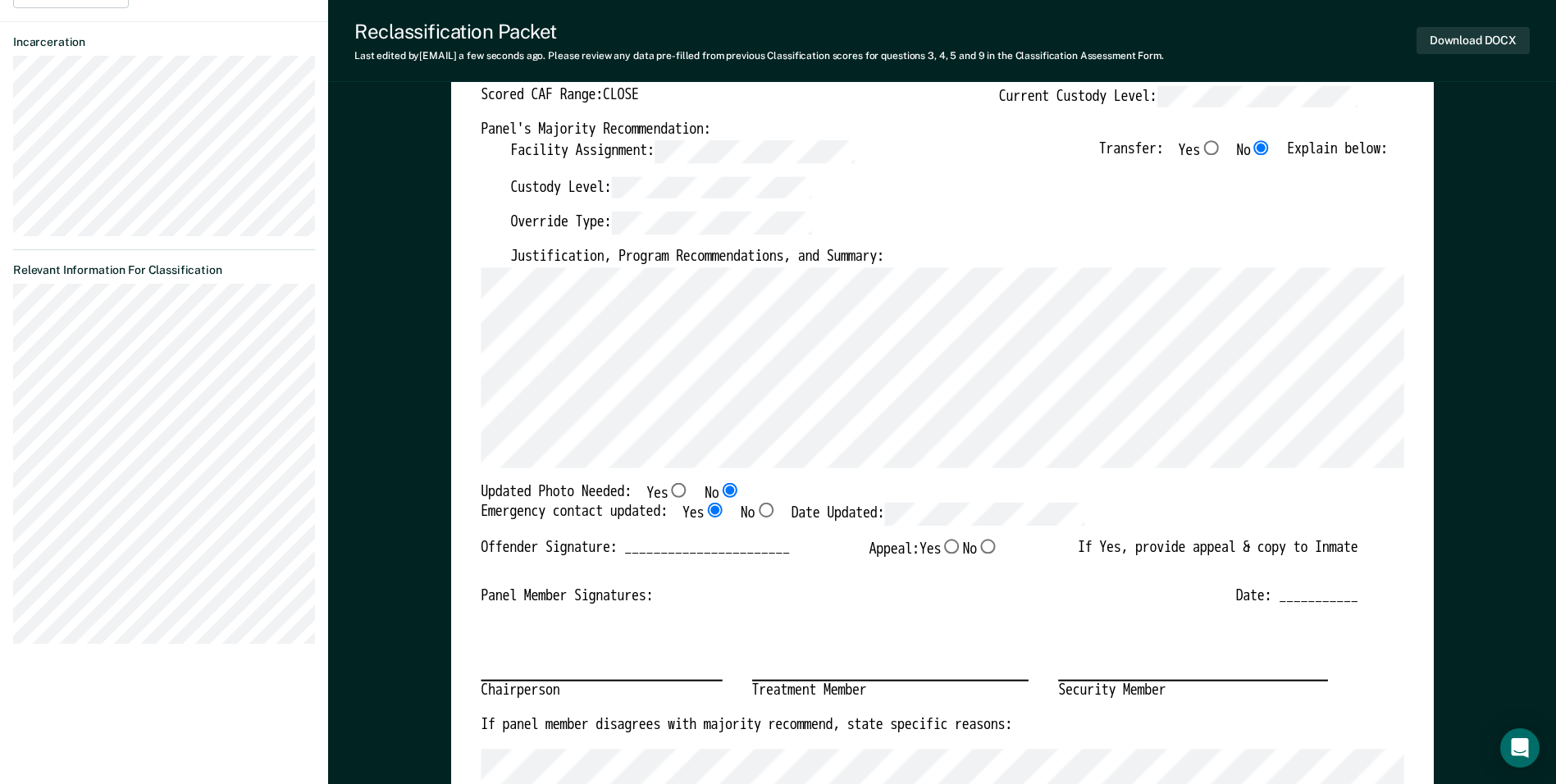 scroll, scrollTop: 328, scrollLeft: 0, axis: vertical 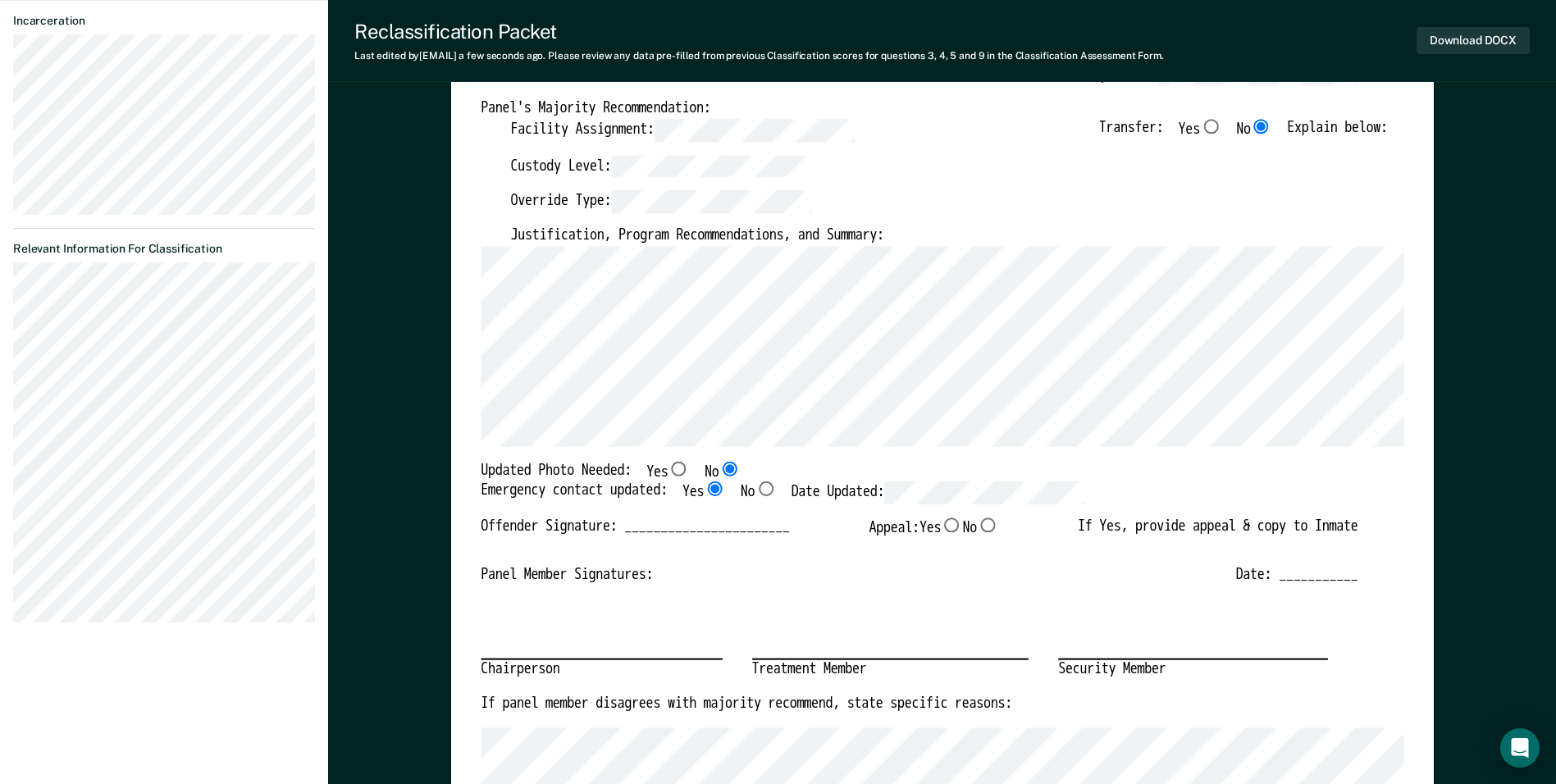 click on "TENNESSEE DEPARTMENT OF CORRECTION OFFENDER CLASSIFICATION SUMMARY TOMIS ID: [ID] Offender Name: [NAME] Institution Name: [INSTITUTION] Classification Type: CLASSIFICATION CAF Date: [DATE] Status at time of hearing: Gen. Pop. AS PC Other: Incompatibles: Yes No Inmate agrees to waive 48 hr. hearing notice: __ Scored CAF Range: CLOSE Current Custody Level: Panel's Majority Recommendation: Facility Assignment: Transfer: Yes No Explain below: Custody Level: Override Type: Justification, Program Recommendations, and Summary: Updated Photo Needed: Yes No Emergency contact updated: Yes No Date Updated: [DATE] Offender Signature: _______________________ Appeal: Yes No If Yes, provide appeal & copy to Inmate Panel Member Signatures: Date: ___________ Chairperson Treatment Member Security Member If panel member disagrees with majority recommend, state specific reasons: Approving Authority: Signature Date Approve ___ Deny ___ If denied, reasons include:" at bounding box center (942, 457) 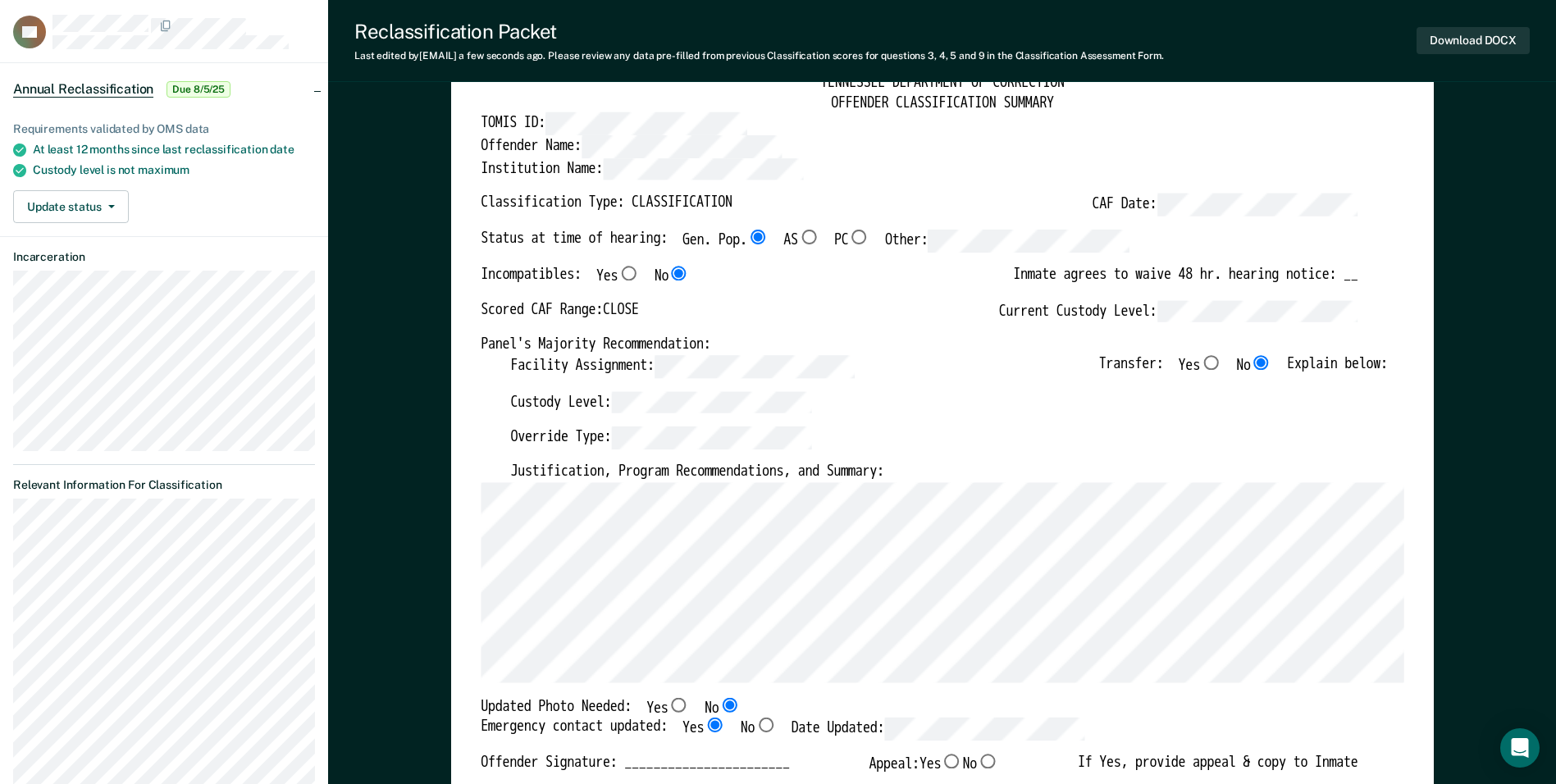 scroll, scrollTop: 0, scrollLeft: 0, axis: both 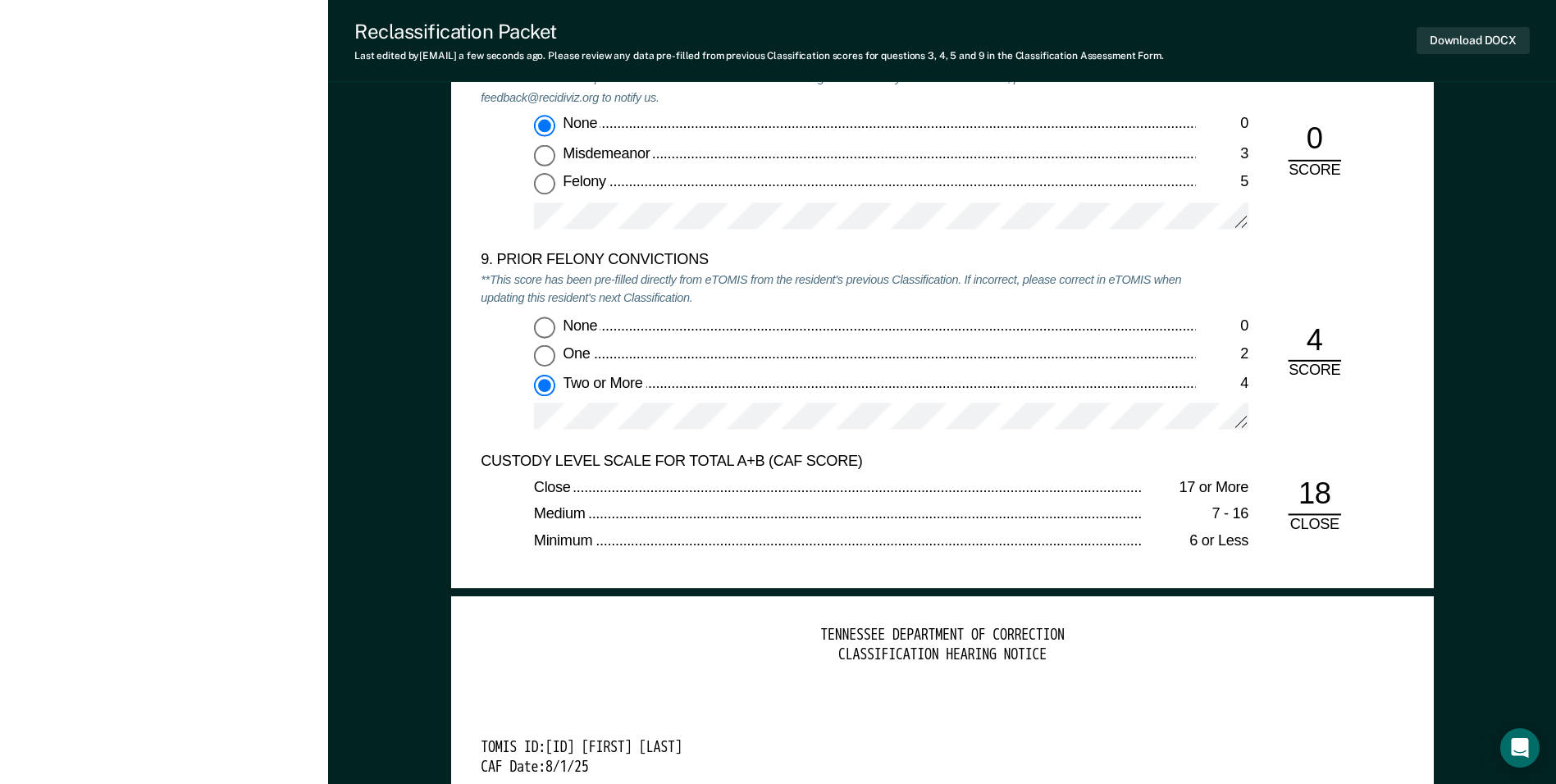 click on "CUSTODY LEVEL SCALE FOR TOTAL A+B (CAF SCORE)" at bounding box center (837, 462) 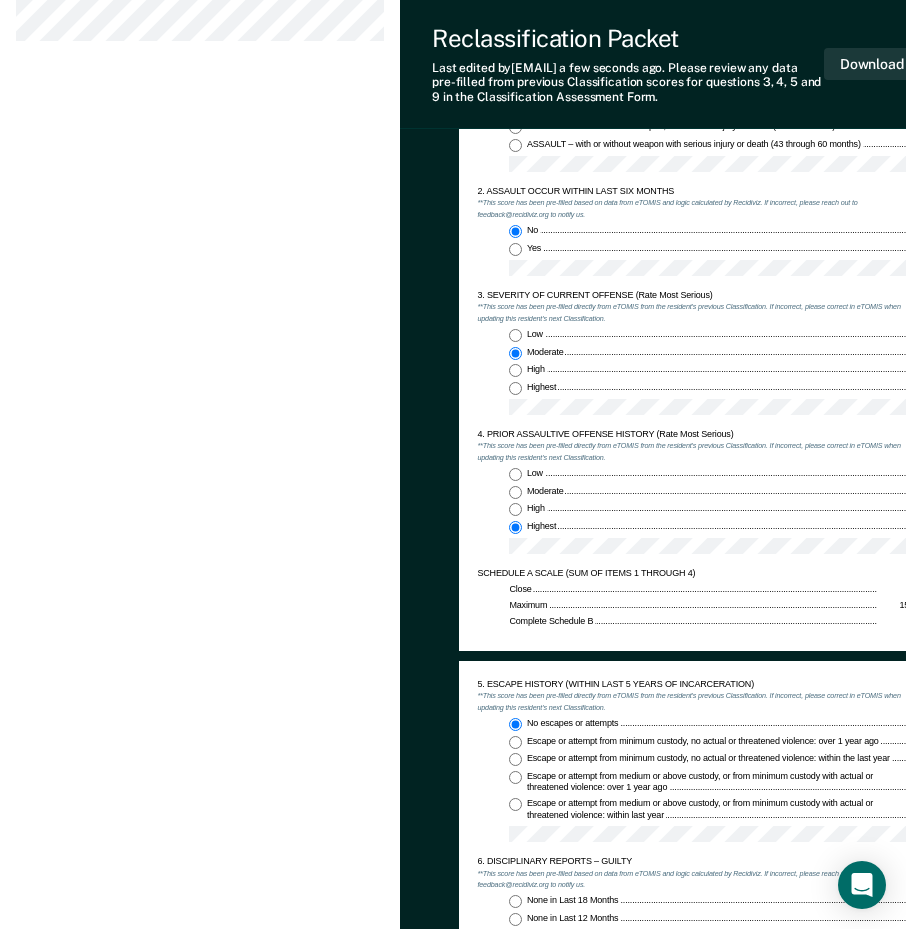 scroll, scrollTop: 1100, scrollLeft: 0, axis: vertical 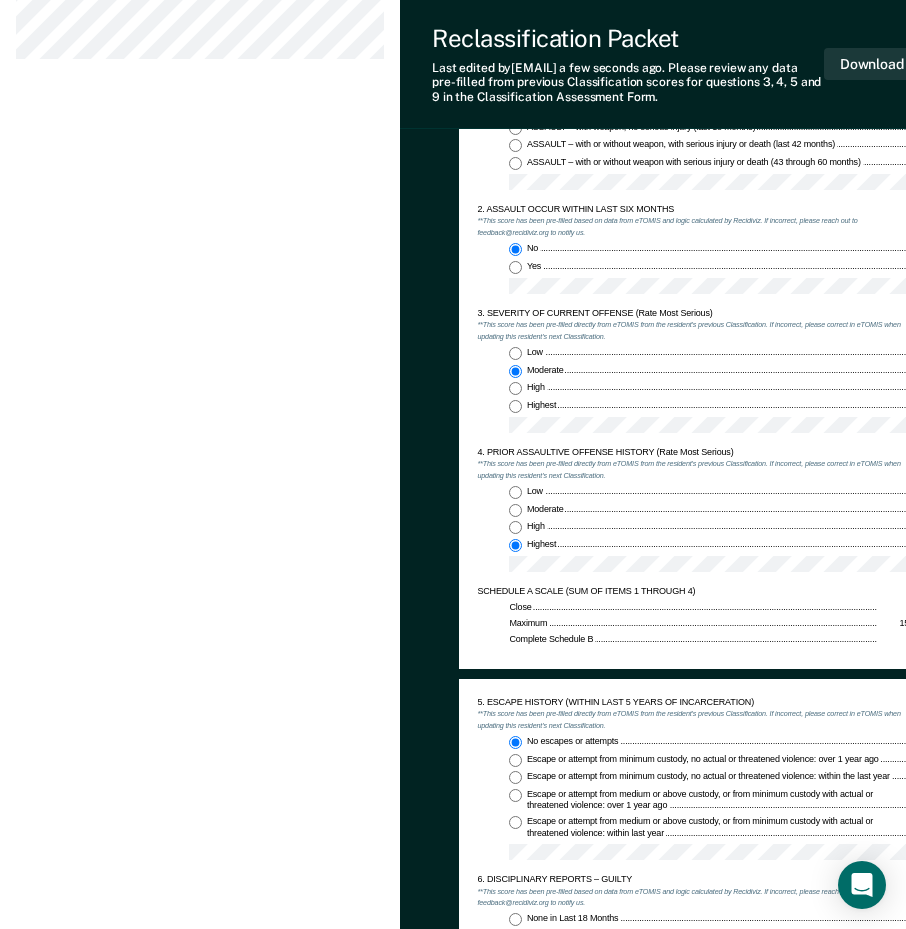 click on "4. PRIOR ASSAULTIVE OFFENSE HISTORY (Rate Most Serious) **This score has been pre-filled directly from eTOMIS from the resident's previous Classification. If incorrect, please correct in eTOMIS when updating this resident's next Classification. Low 0 Moderate 1 High 3 Highest 4" at bounding box center [693, 516] 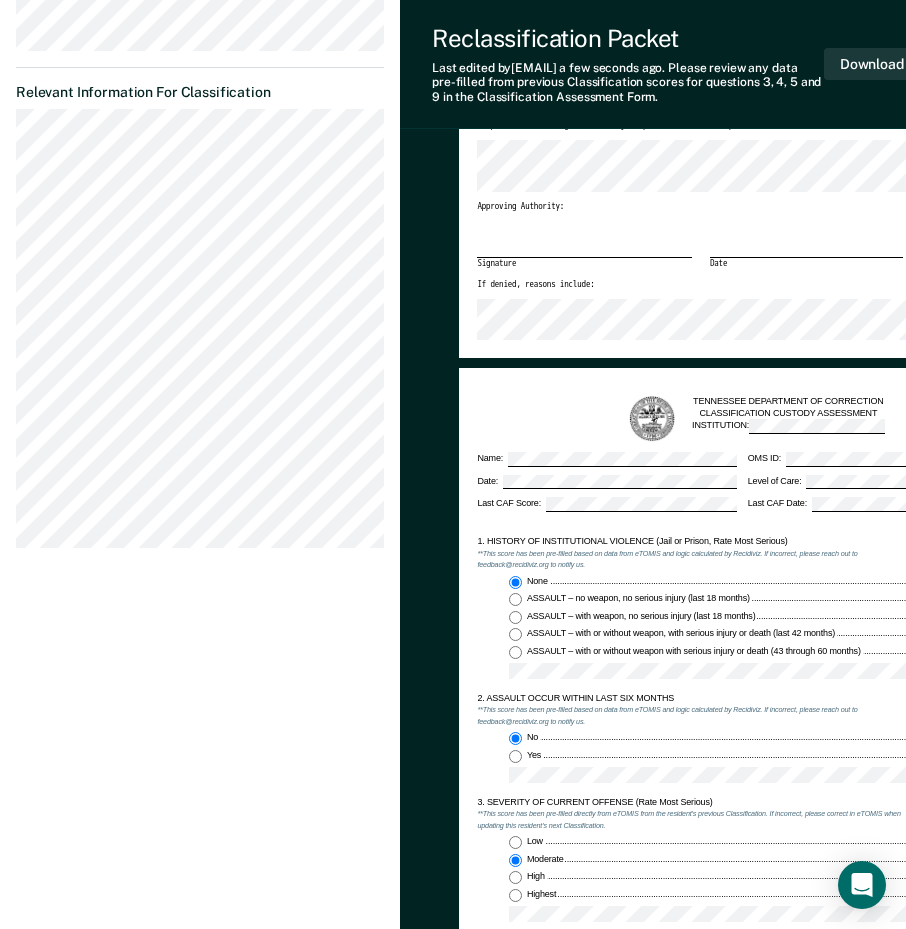 scroll, scrollTop: 800, scrollLeft: 0, axis: vertical 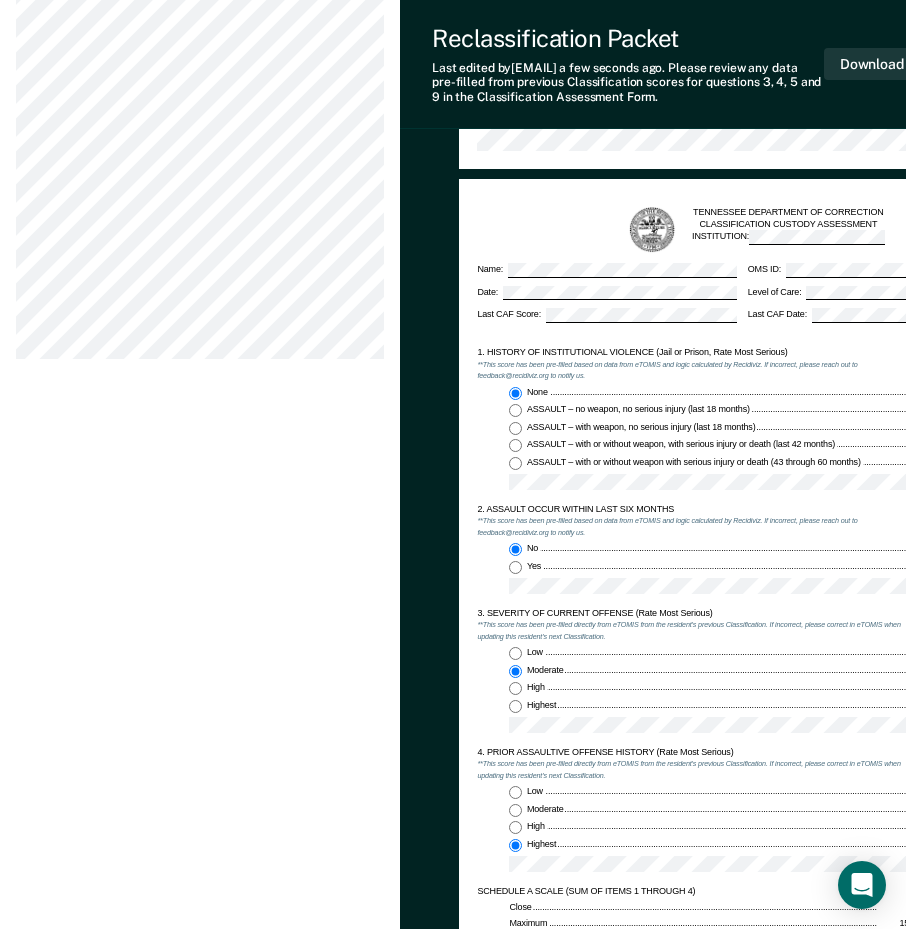 click on "Highest 4" at bounding box center [725, 706] 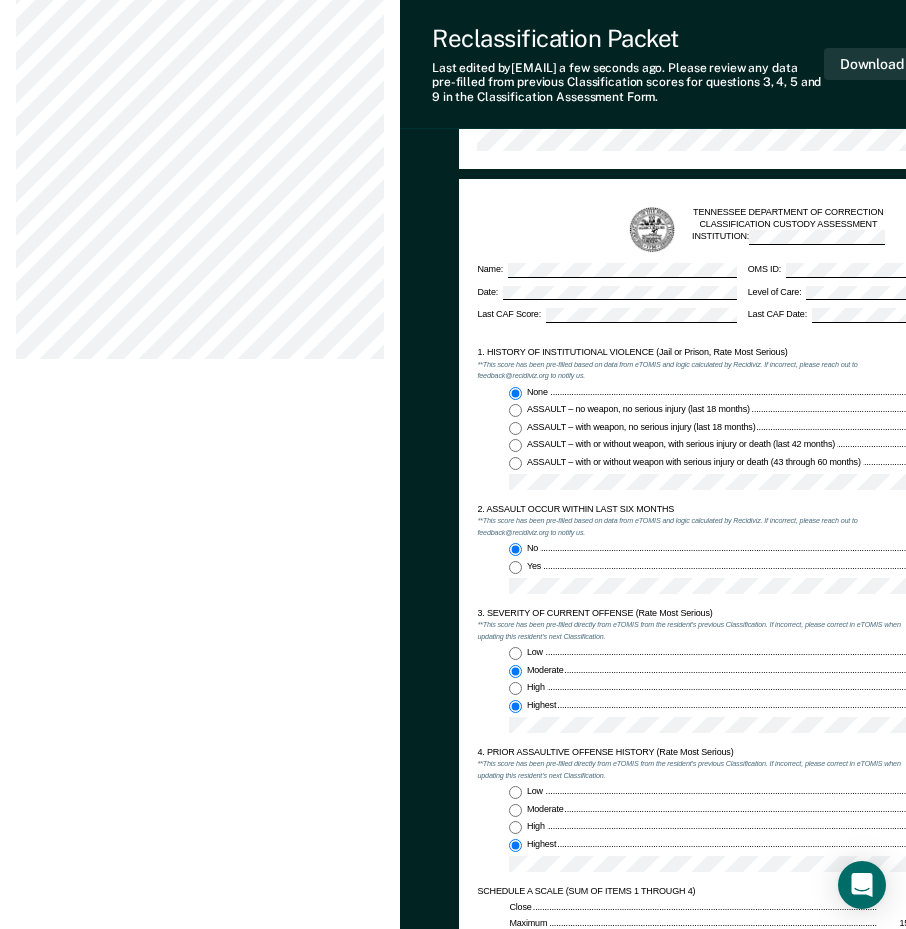 type on "x" 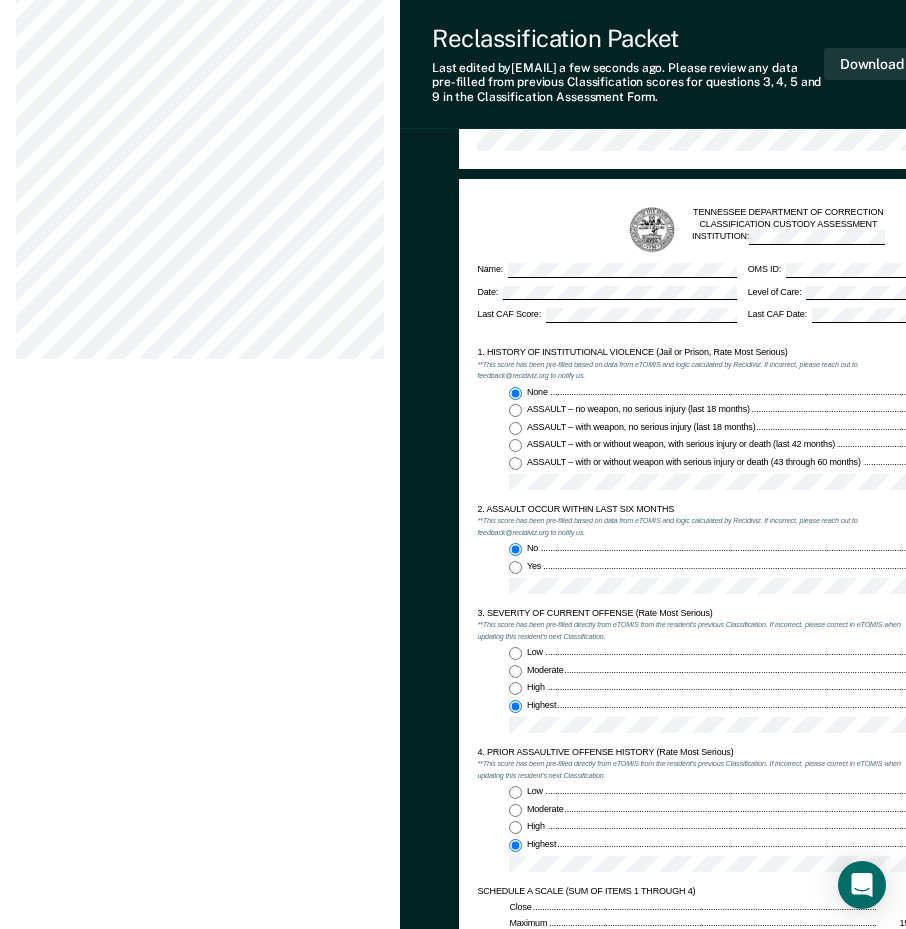 click at bounding box center (725, 729) 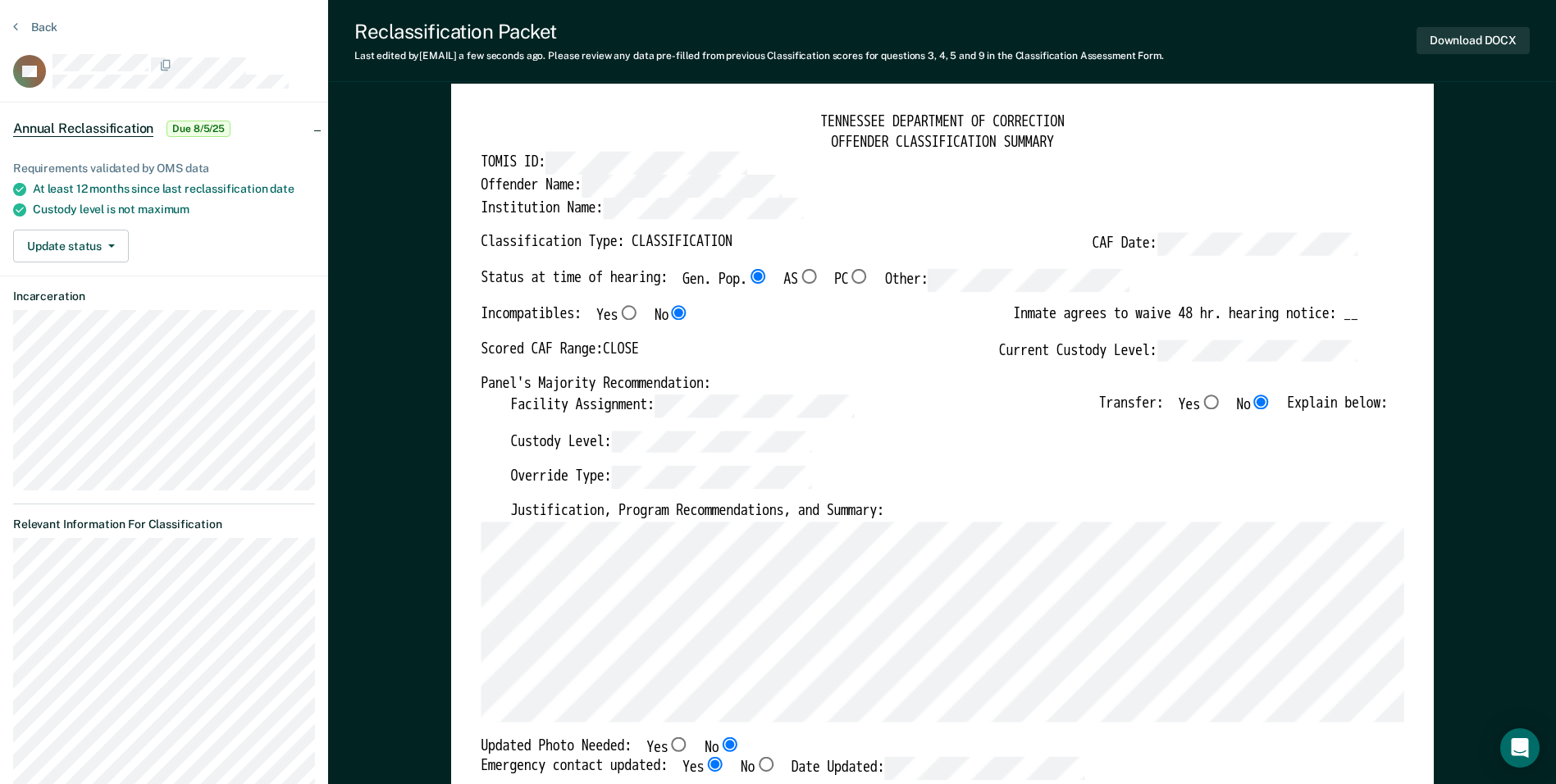 scroll, scrollTop: 82, scrollLeft: 0, axis: vertical 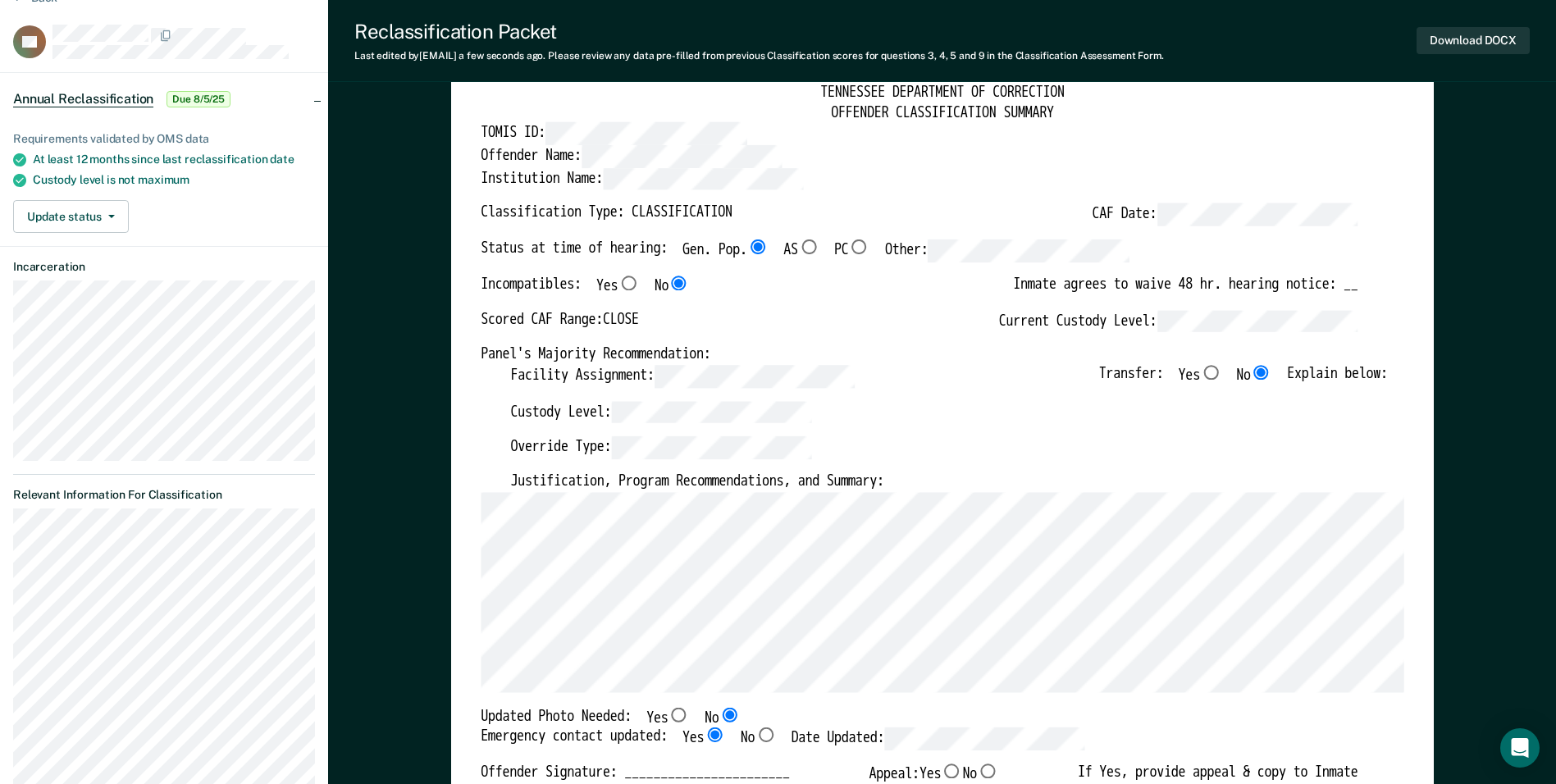 click on "Offender Name:" at bounding box center [919, 157] 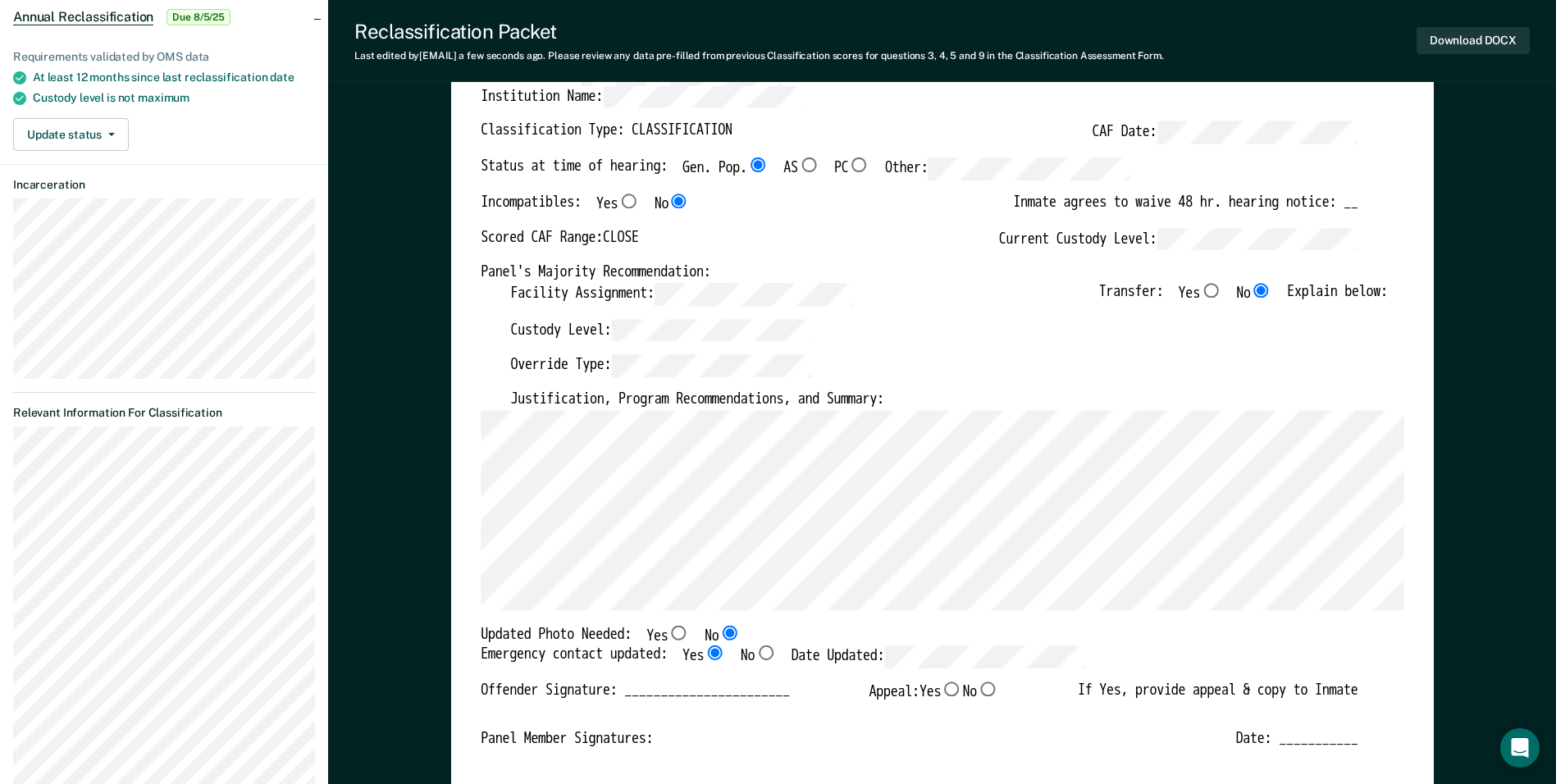 scroll, scrollTop: 0, scrollLeft: 0, axis: both 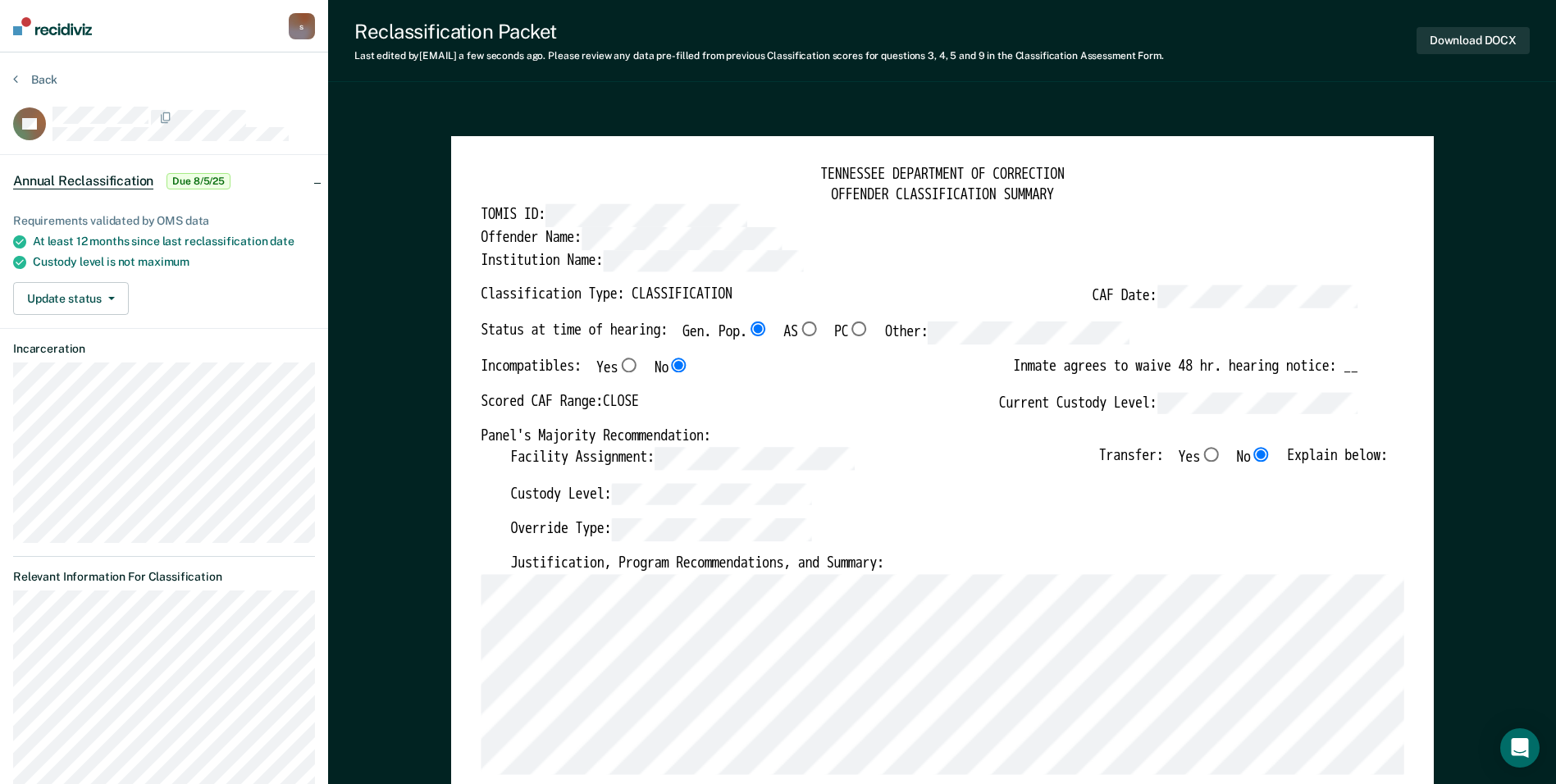 click on "TENNESSEE DEPARTMENT OF CORRECTION OFFENDER CLASSIFICATION SUMMARY TOMIS ID: [ID] Offender Name: [NAME] Institution Name: [INSTITUTION] Classification Type: CLASSIFICATION CAF Date: [DATE] Status at time of hearing: Gen. Pop. AS PC Other: Incompatibles: Yes No Inmate agrees to waive 48 hr. hearing notice: __ Scored CAF Range: CLOSE Current Custody Level: Panel's Majority Recommendation: Facility Assignment: Transfer: Yes No Explain below: Custody Level: Override Type: Justification, Program Recommendations, and Summary: Updated Photo Needed: Yes No Emergency contact updated: Yes No Date Updated: [DATE] Offender Signature: _______________________ Appeal: Yes No If Yes, provide appeal & copy to Inmate Panel Member Signatures: Date: ___________ Chairperson Treatment Member Security Member If panel member disagrees with majority recommend, state specific reasons: Approving Authority: Signature Date Approve ___ Deny ___ If denied, reasons include:" at bounding box center [942, 776] 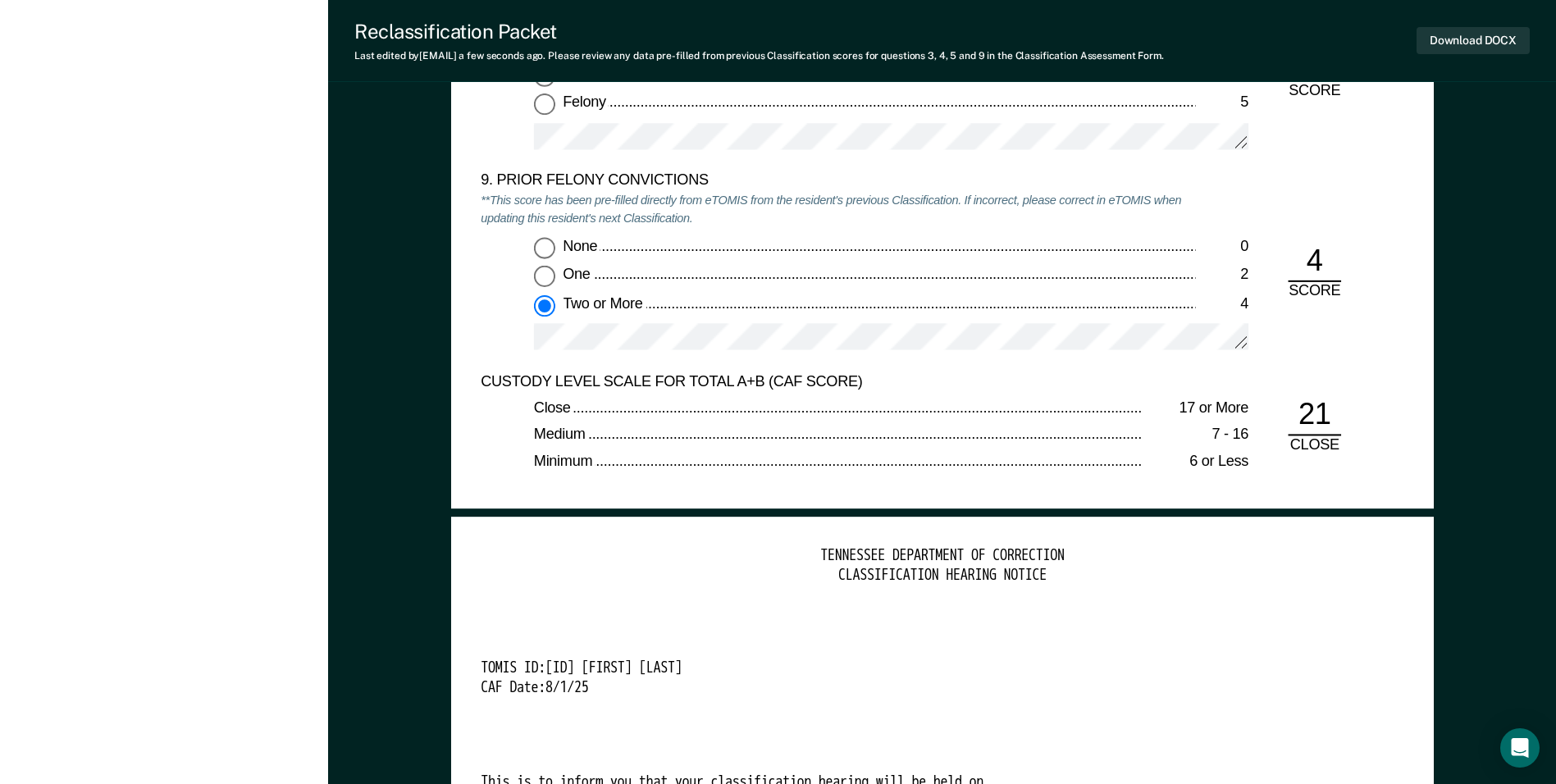 scroll, scrollTop: 3690, scrollLeft: 0, axis: vertical 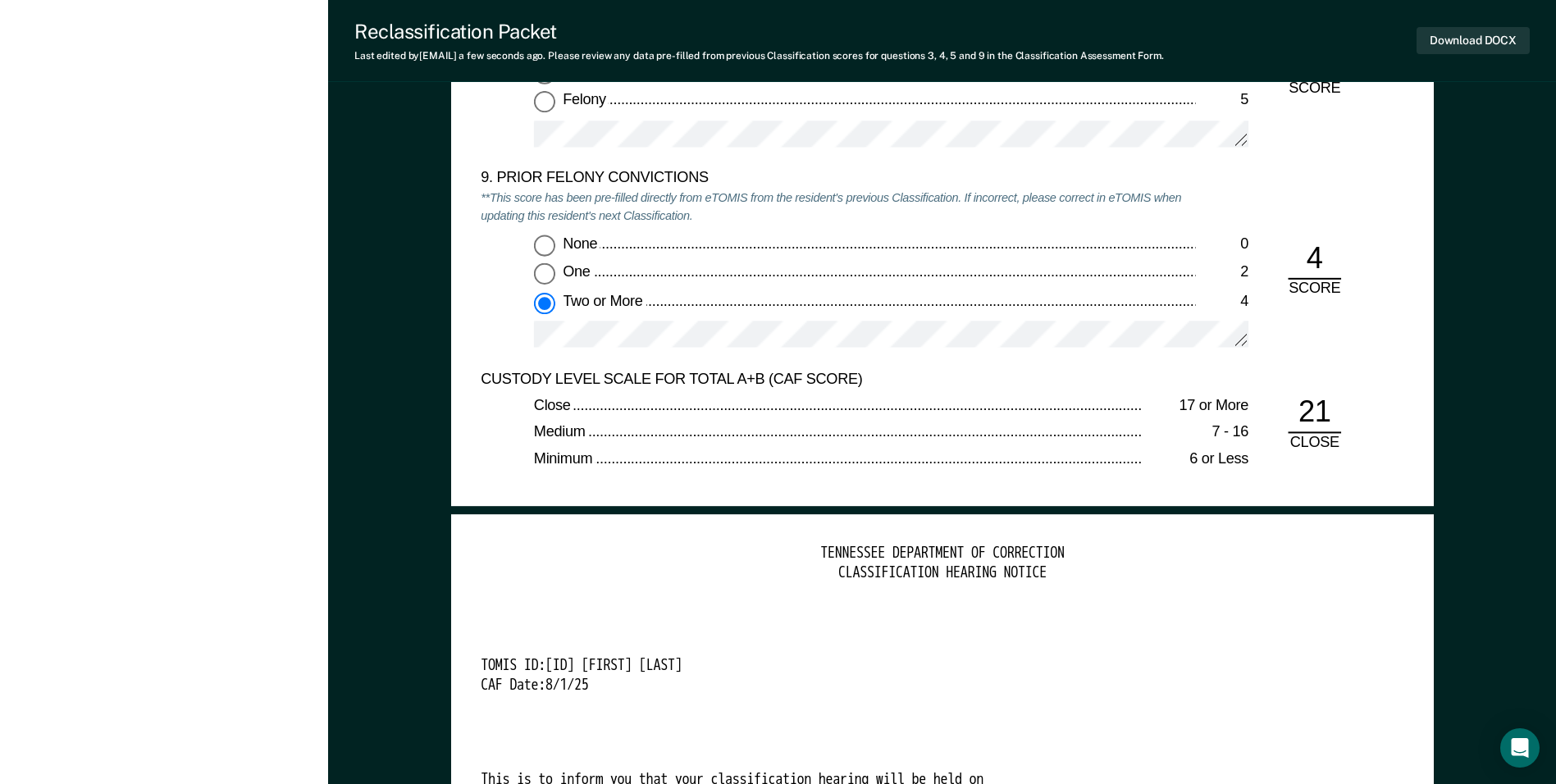 click on "9. PRIOR FELONY CONVICTIONS **This score has been pre-filled directly from eTOMIS from the resident's previous Classification. If incorrect, please correct in eTOMIS when updating this resident's next Classification. None 0 One 2 Two or More 4 4 SCORE" at bounding box center (942, 268) 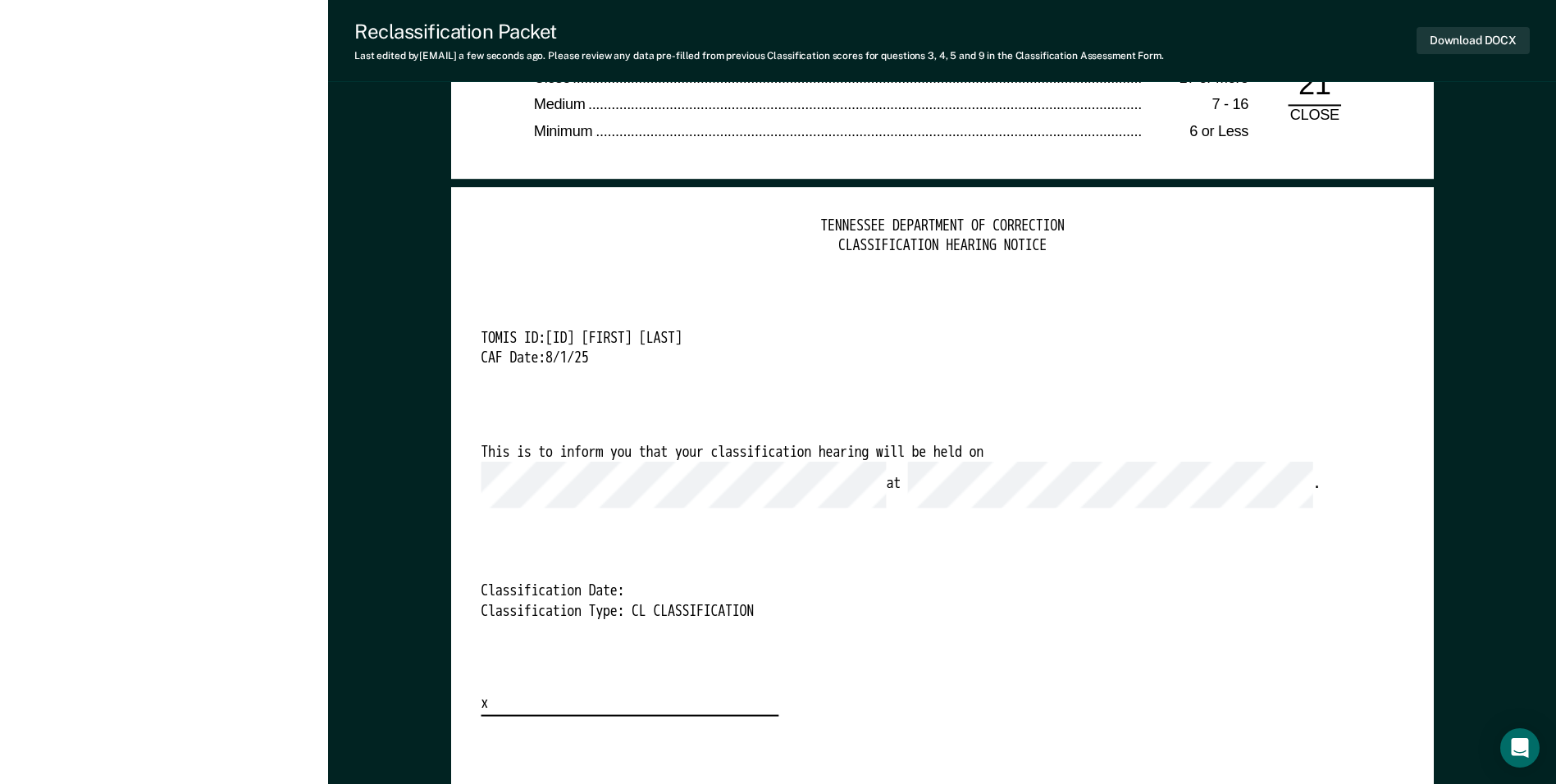 scroll, scrollTop: 4018, scrollLeft: 0, axis: vertical 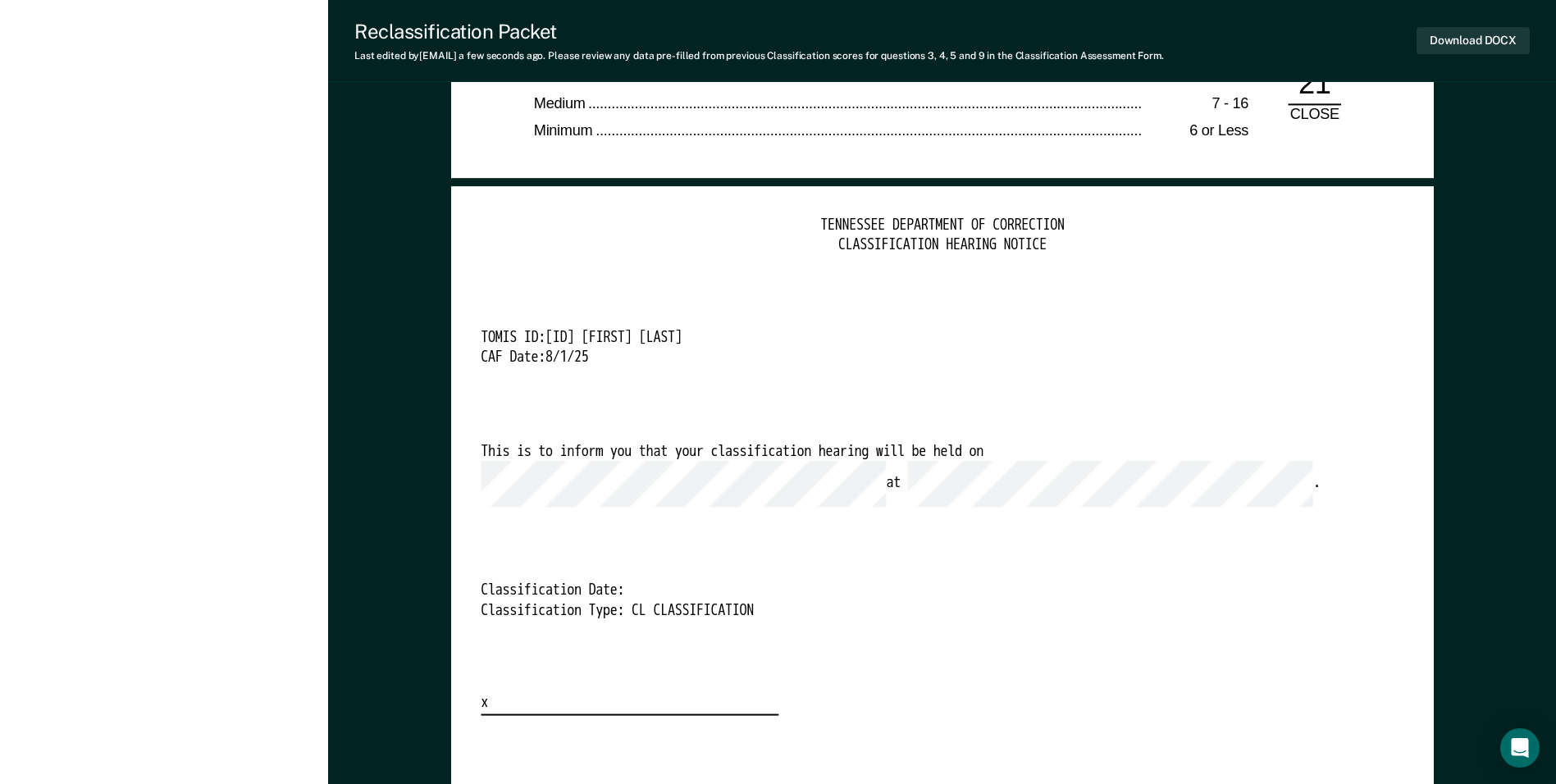 click on "TENNESSEE DEPARTMENT OF CORRECTION CLASSIFICATION HEARING NOTICE TOMIS ID: 00506576 [FIRST] [LAST] CAF Date: [DATE] This is to inform you that your classification hearing will be held on at . Classification Date: Classification Type: CL CLASSIFICATION x" at bounding box center (942, 466) 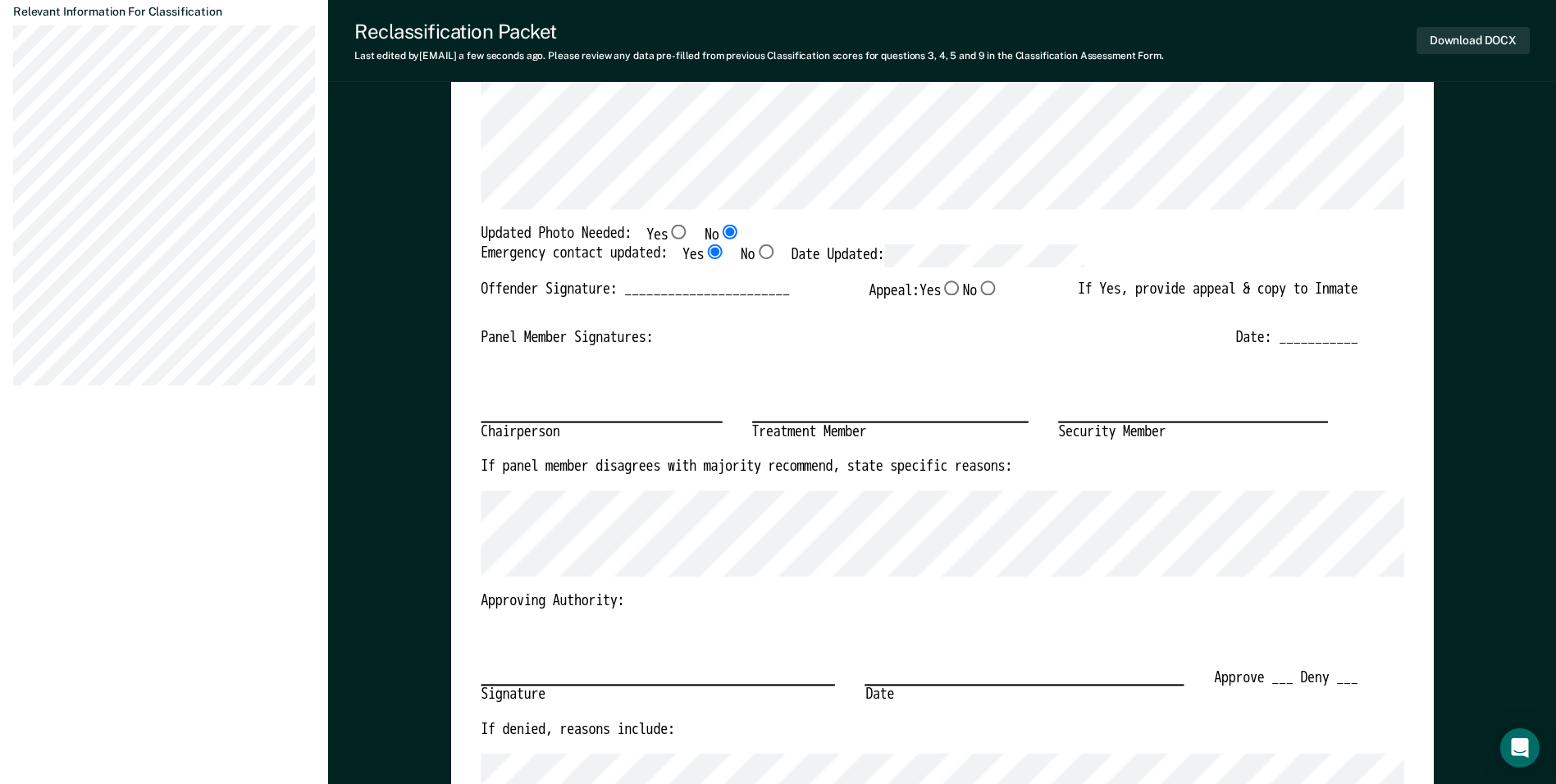 scroll, scrollTop: 0, scrollLeft: 0, axis: both 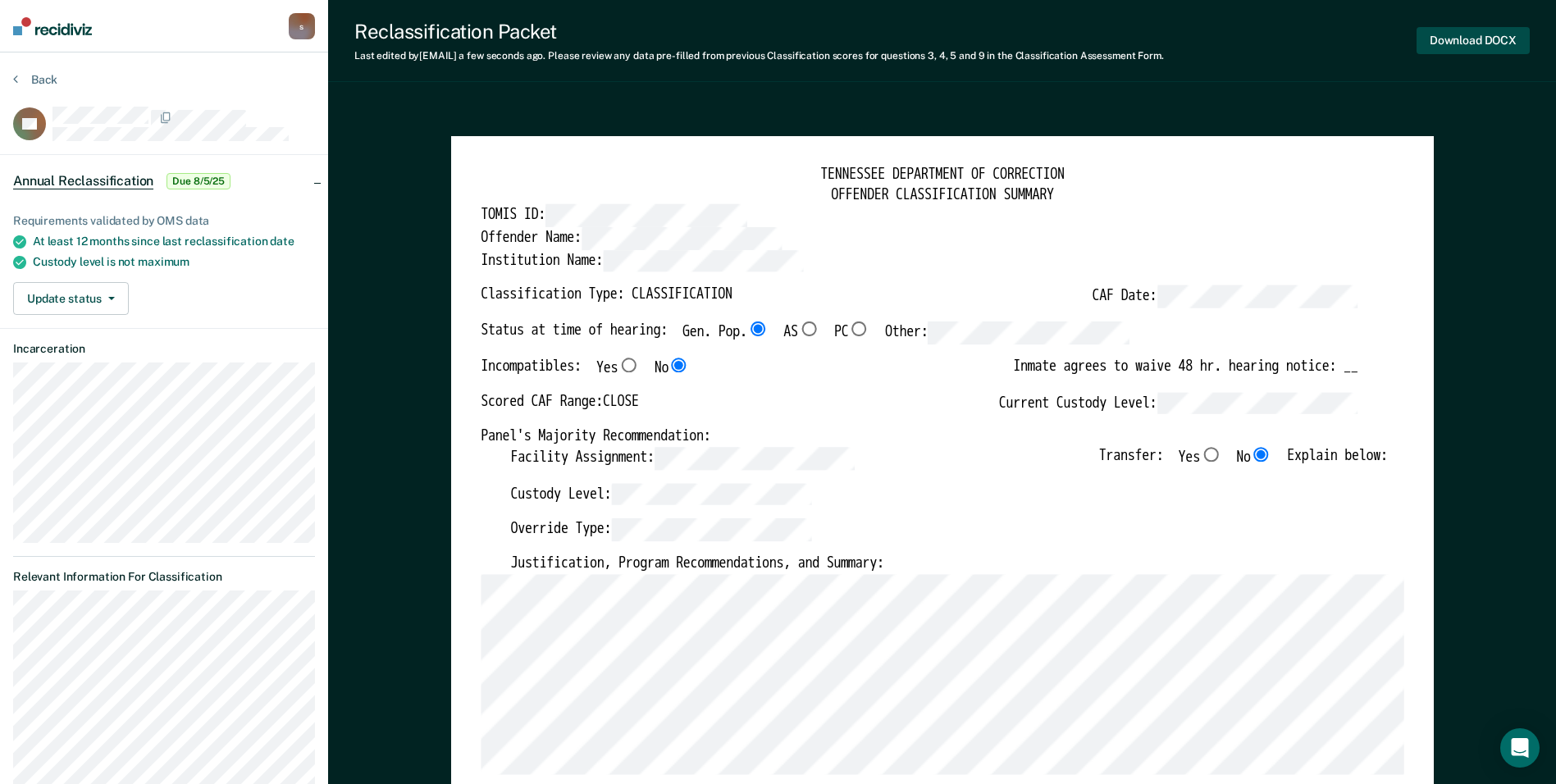 click on "Download DOCX" at bounding box center [1473, 40] 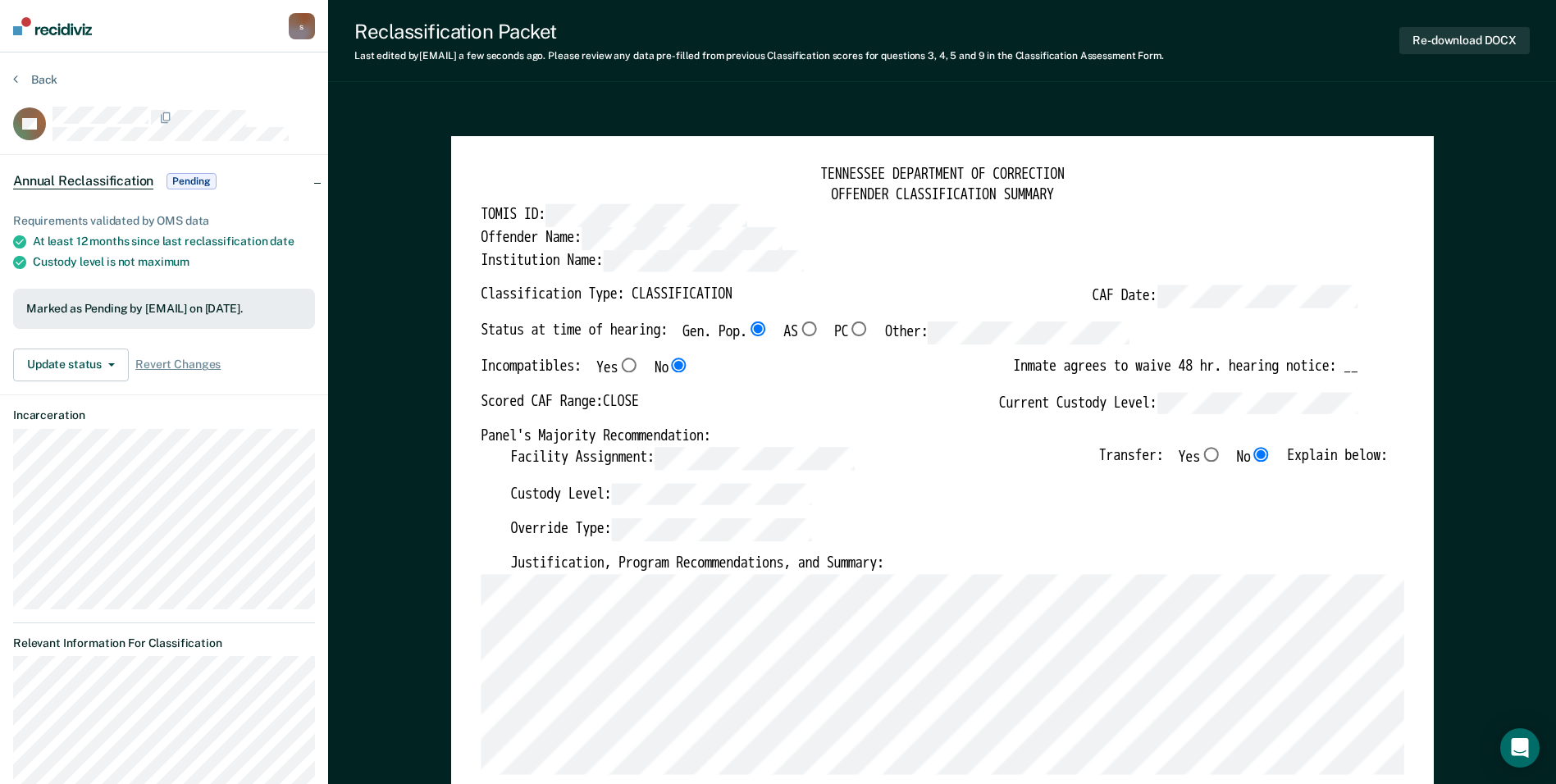 click on "TENNESSEE DEPARTMENT OF CORRECTION OFFENDER CLASSIFICATION SUMMARY TOMIS ID: [ID] Offender Name: [NAME] Institution Name: [INSTITUTION] Classification Type: CLASSIFICATION CAF Date: [DATE] Status at time of hearing: Gen. Pop. AS PC Other: Incompatibles: Yes No Inmate agrees to waive 48 hr. hearing notice: __ Scored CAF Range: CLOSE Current Custody Level: Panel's Majority Recommendation: Facility Assignment: Transfer: Yes No Explain below: Custody Level: Override Type: Justification, Program Recommendations, and Summary: Updated Photo Needed: Yes No Emergency contact updated: Yes No Date Updated: [DATE] Offender Signature: _______________________ Appeal: Yes No If Yes, provide appeal & copy to Inmate Panel Member Signatures: Date: ___________ Chairperson Treatment Member Security Member If panel member disagrees with majority recommend, state specific reasons: Approving Authority: Signature Date Approve ___ Deny ___ If denied, reasons include: TENNESSEE DEPARTMENT OF CORRECTION CLASSIFICATION CUSTODY ASSESSMENT INSTITUTION: [INSTITUTION] Name: [NAME] Date: [DATE]" at bounding box center (942, 2857) 